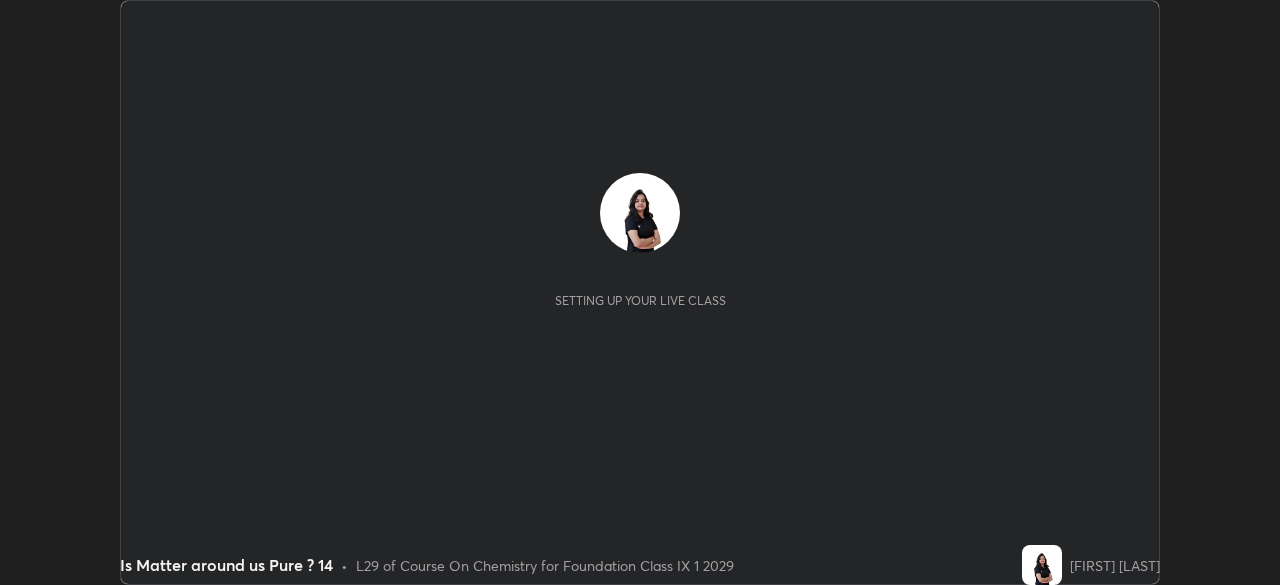 scroll, scrollTop: 0, scrollLeft: 0, axis: both 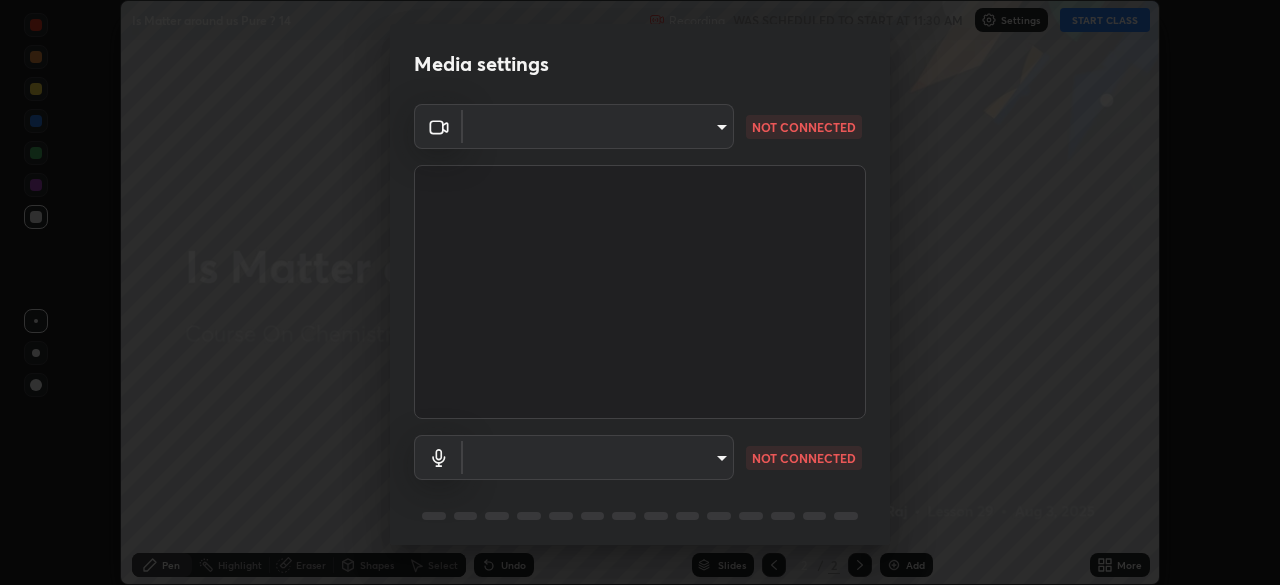 type on "b01729d45edbc9c0263969ae5aeda06708fa428b9a77102190d554404ede5bbd" 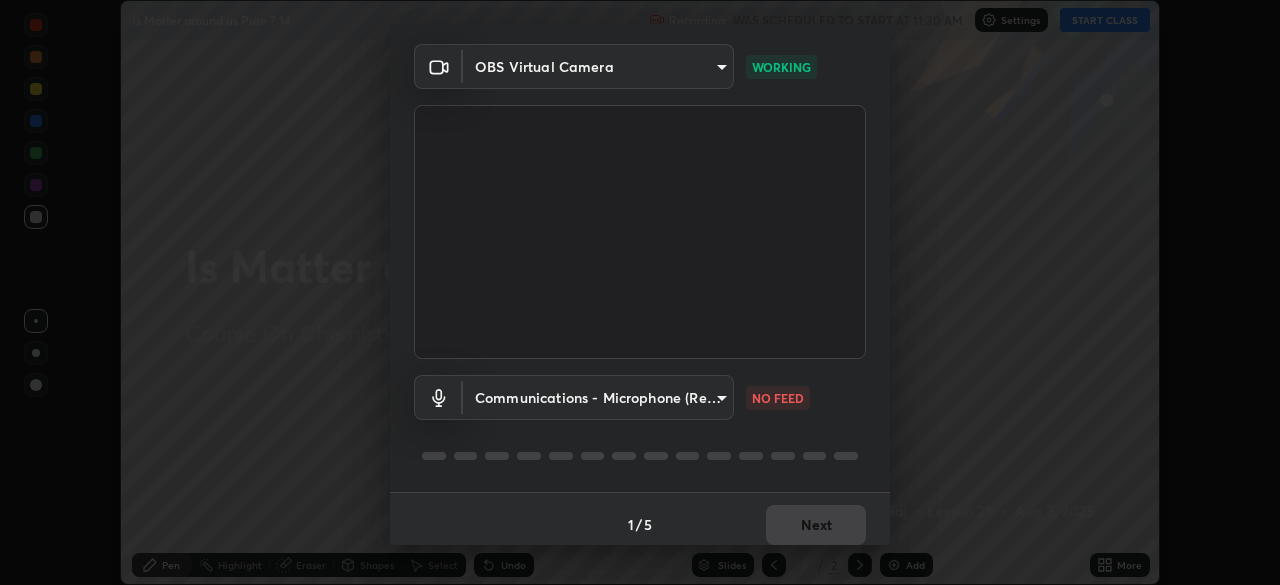 scroll, scrollTop: 71, scrollLeft: 0, axis: vertical 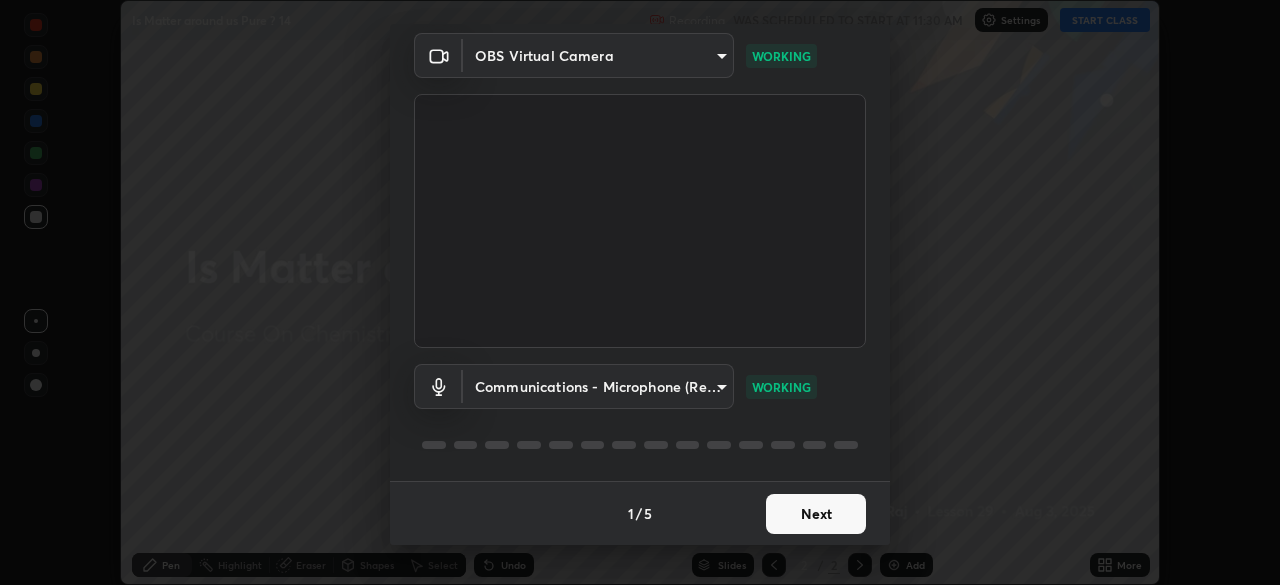 click on "Next" at bounding box center (816, 514) 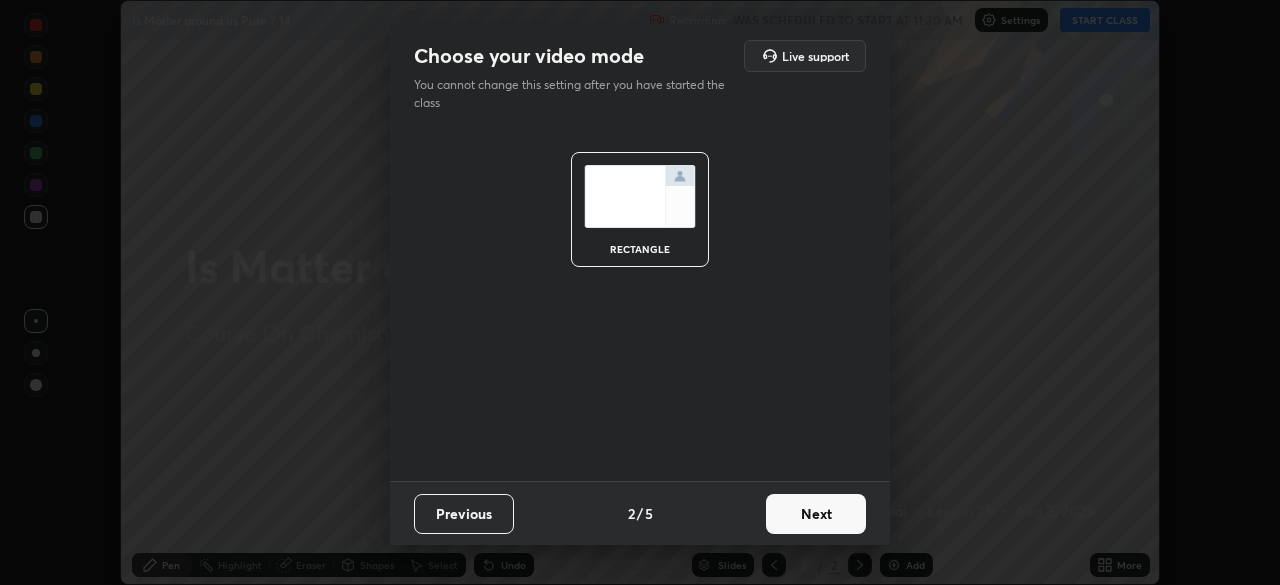 click on "Next" at bounding box center (816, 514) 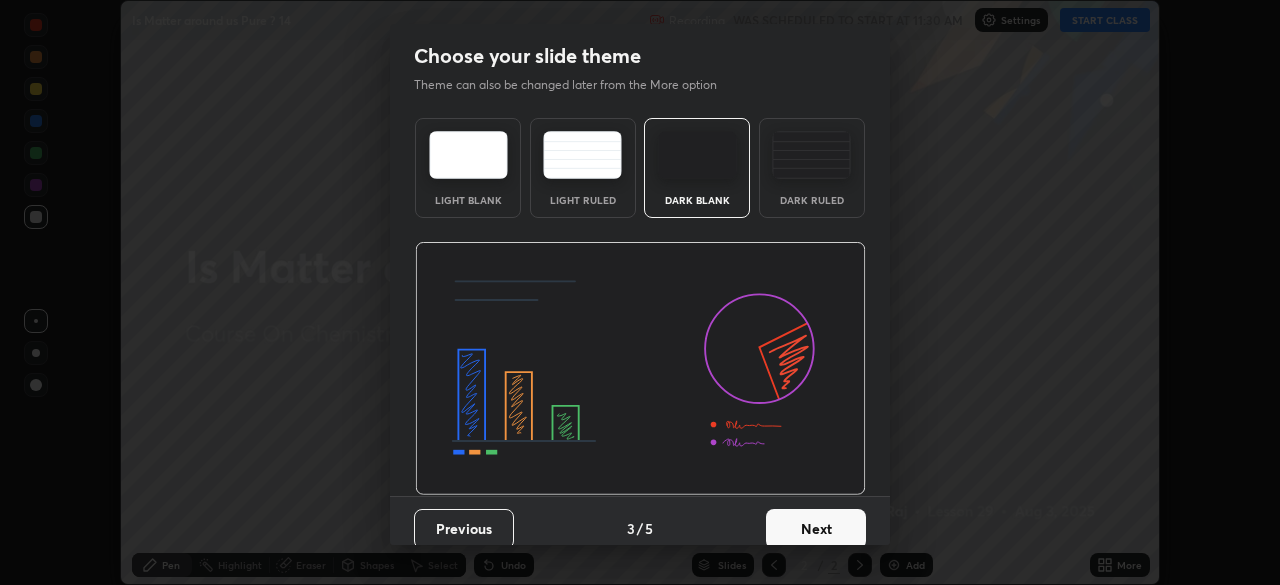 click on "Next" at bounding box center (816, 529) 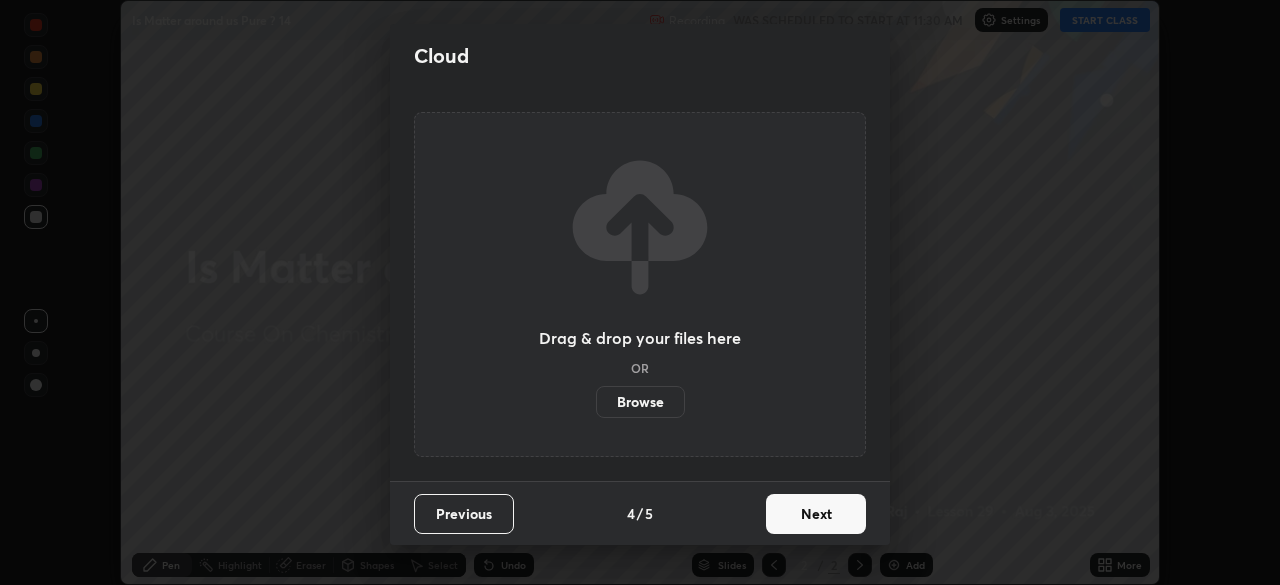 click on "Next" at bounding box center [816, 514] 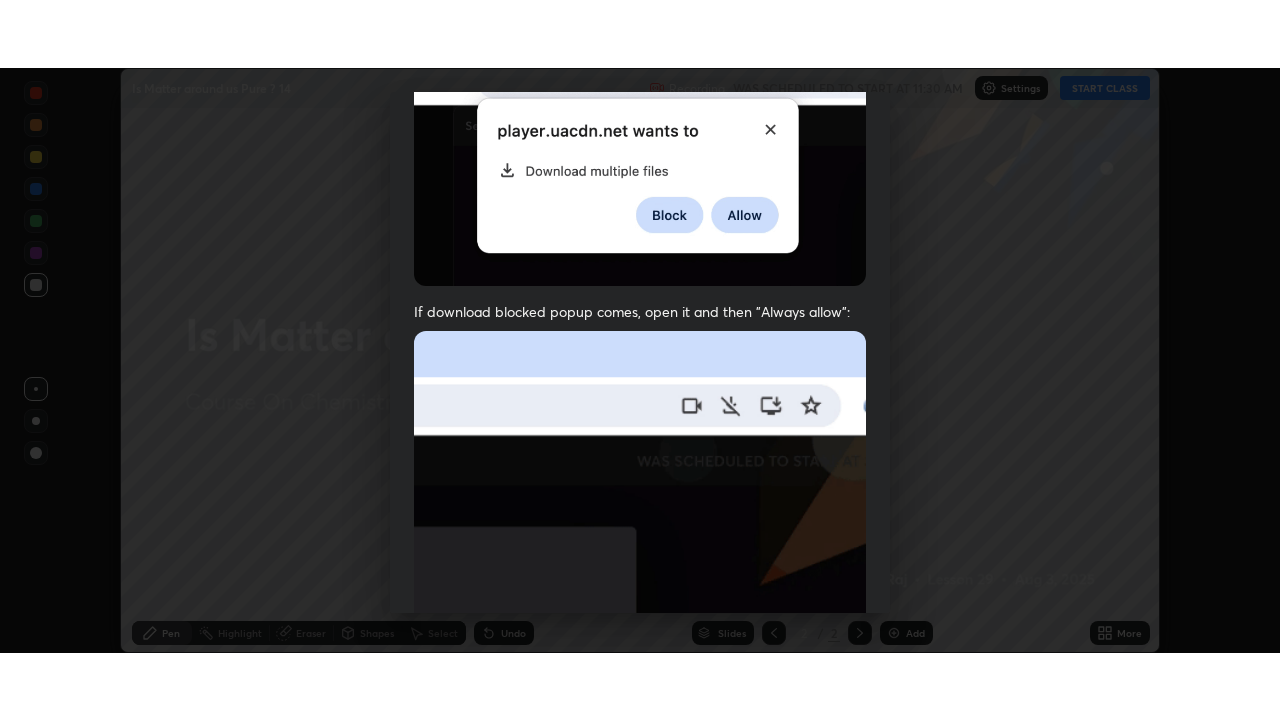 scroll, scrollTop: 479, scrollLeft: 0, axis: vertical 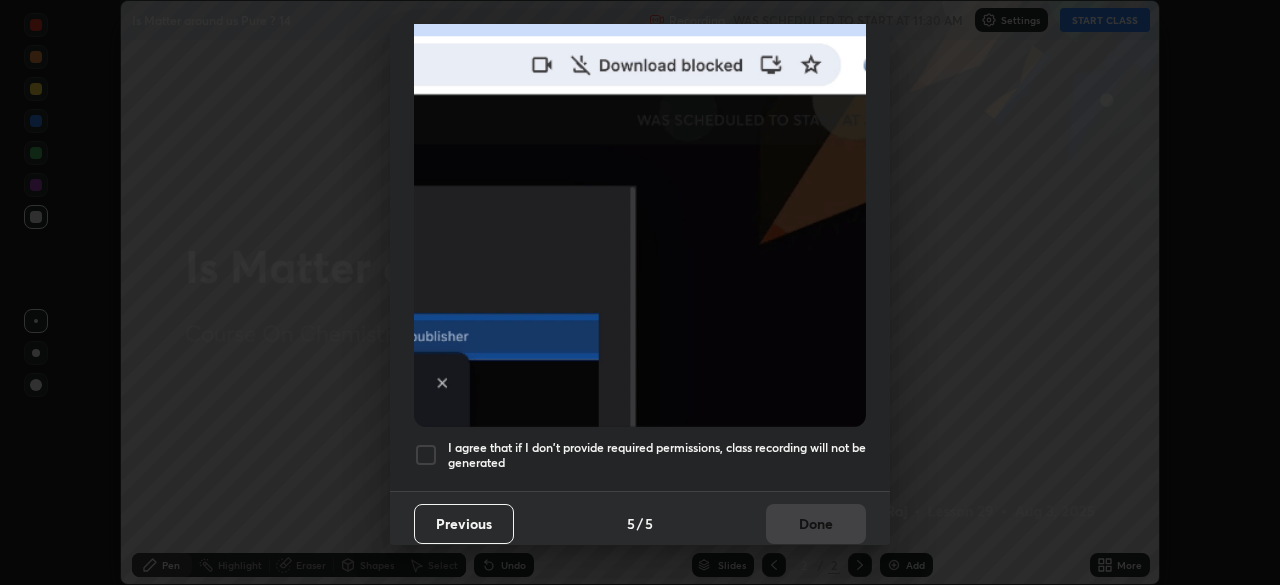click at bounding box center [426, 455] 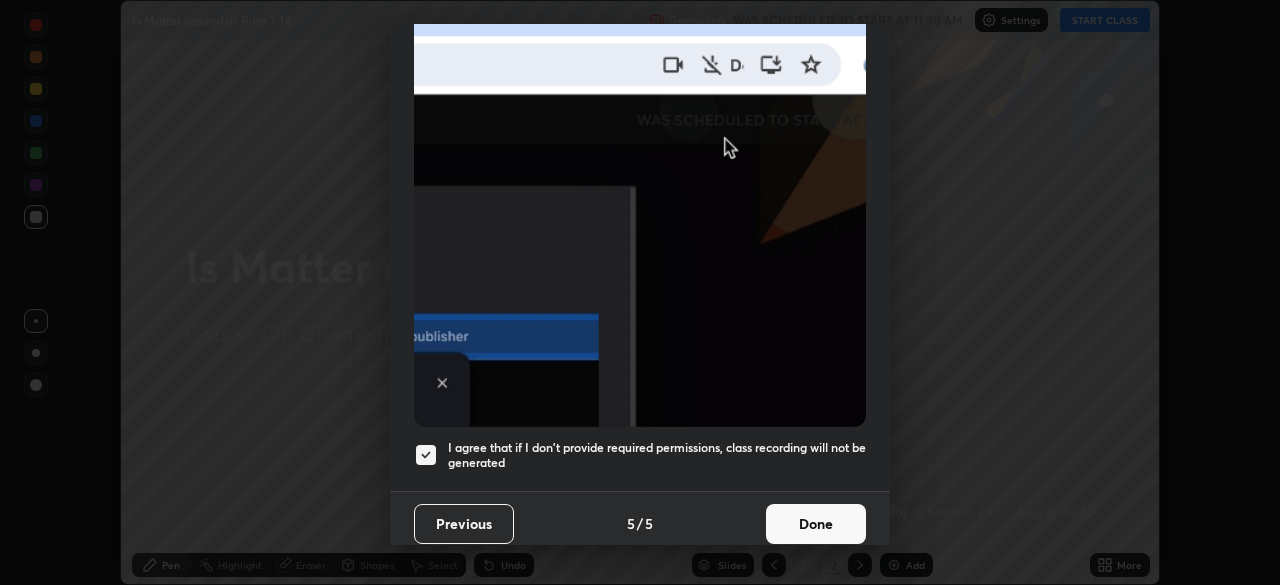 click on "Done" at bounding box center (816, 524) 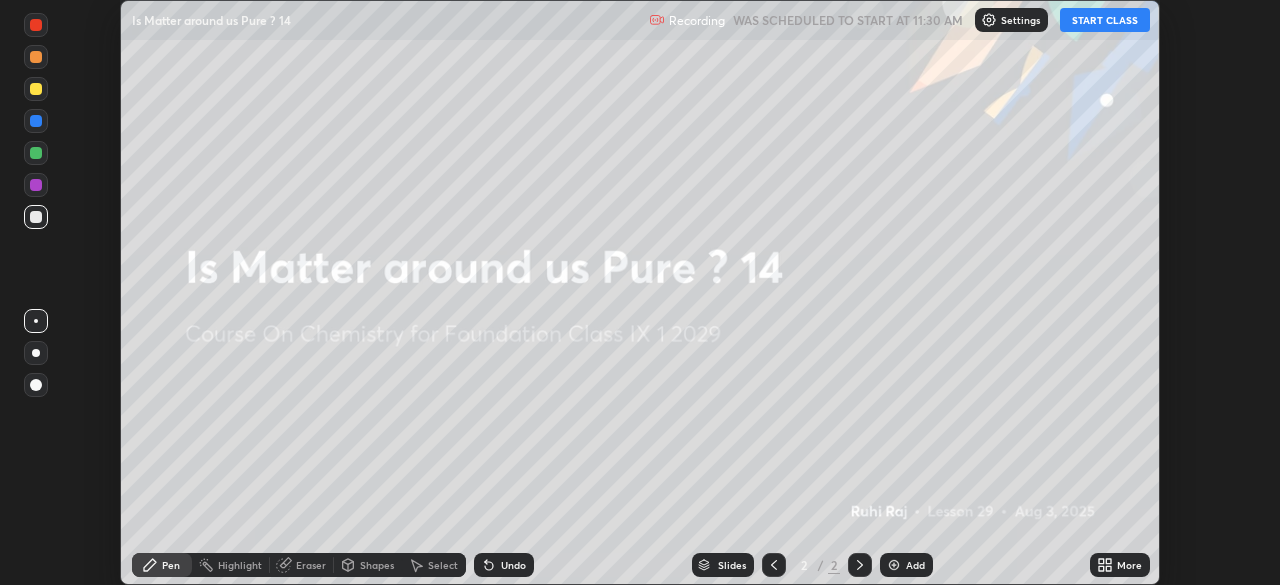 click on "START CLASS" at bounding box center [1105, 20] 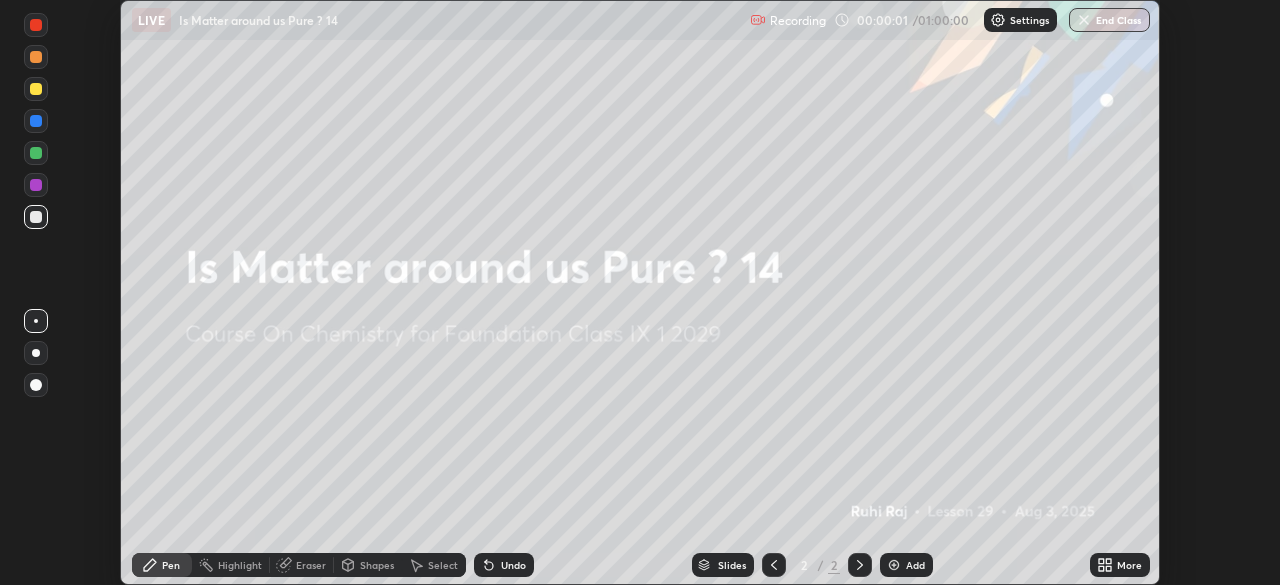 click on "More" at bounding box center [1120, 565] 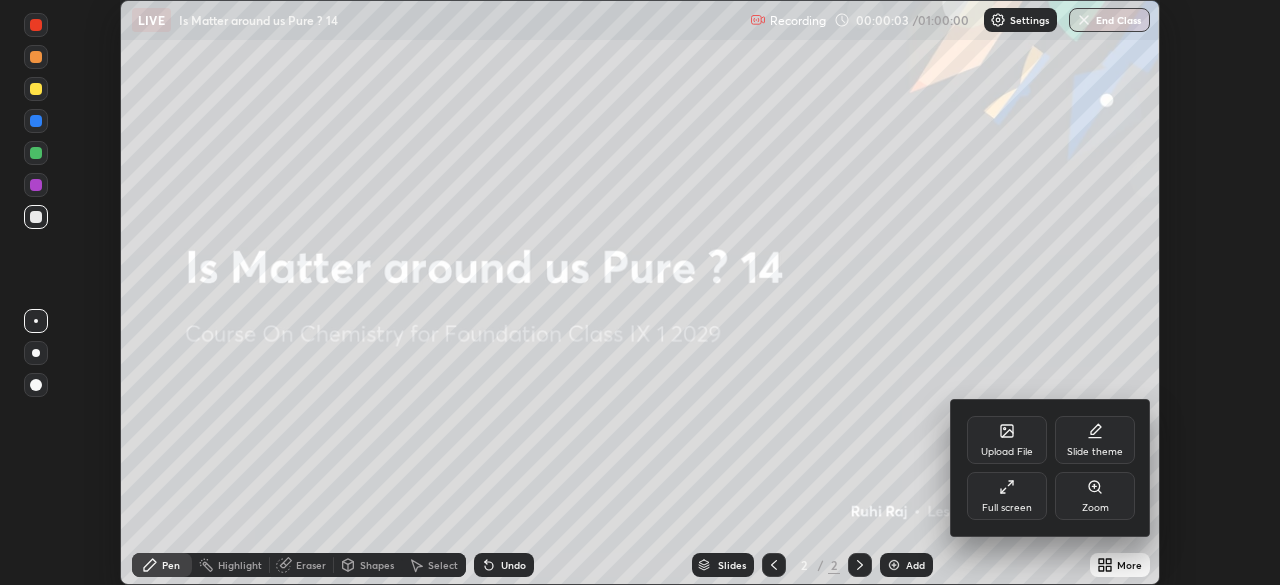 click on "Full screen" at bounding box center [1007, 496] 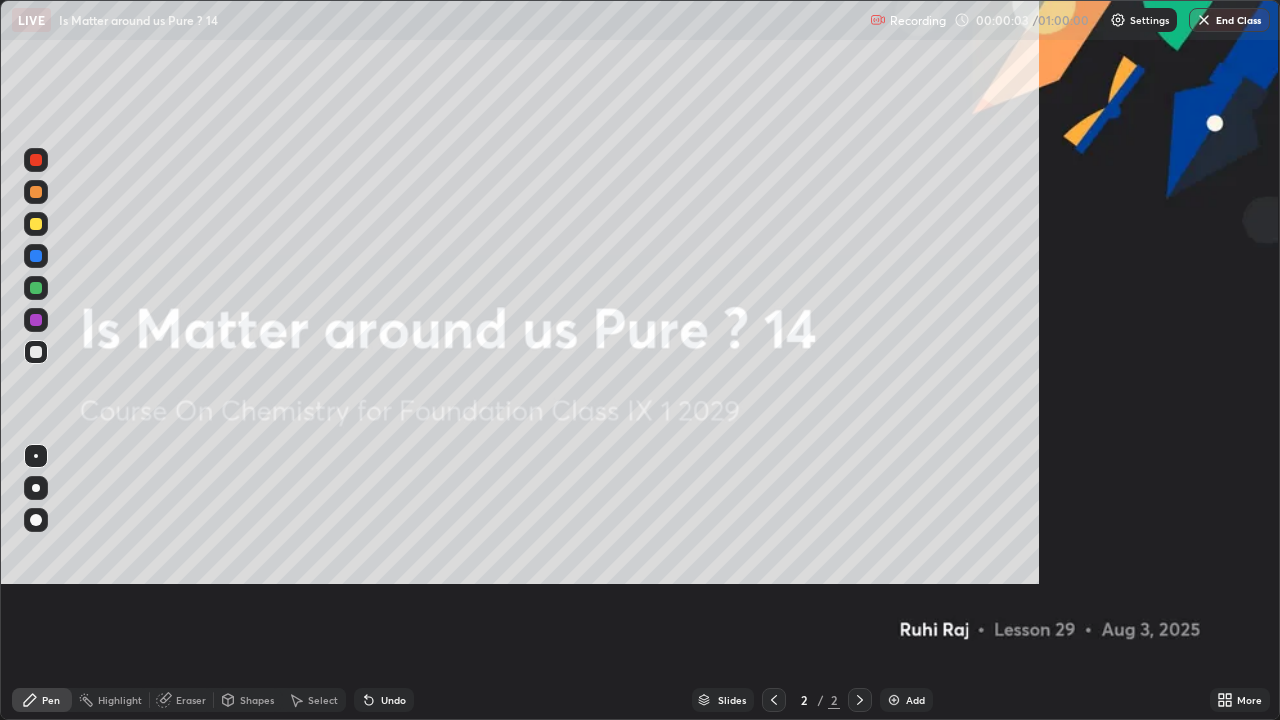 scroll, scrollTop: 99280, scrollLeft: 98720, axis: both 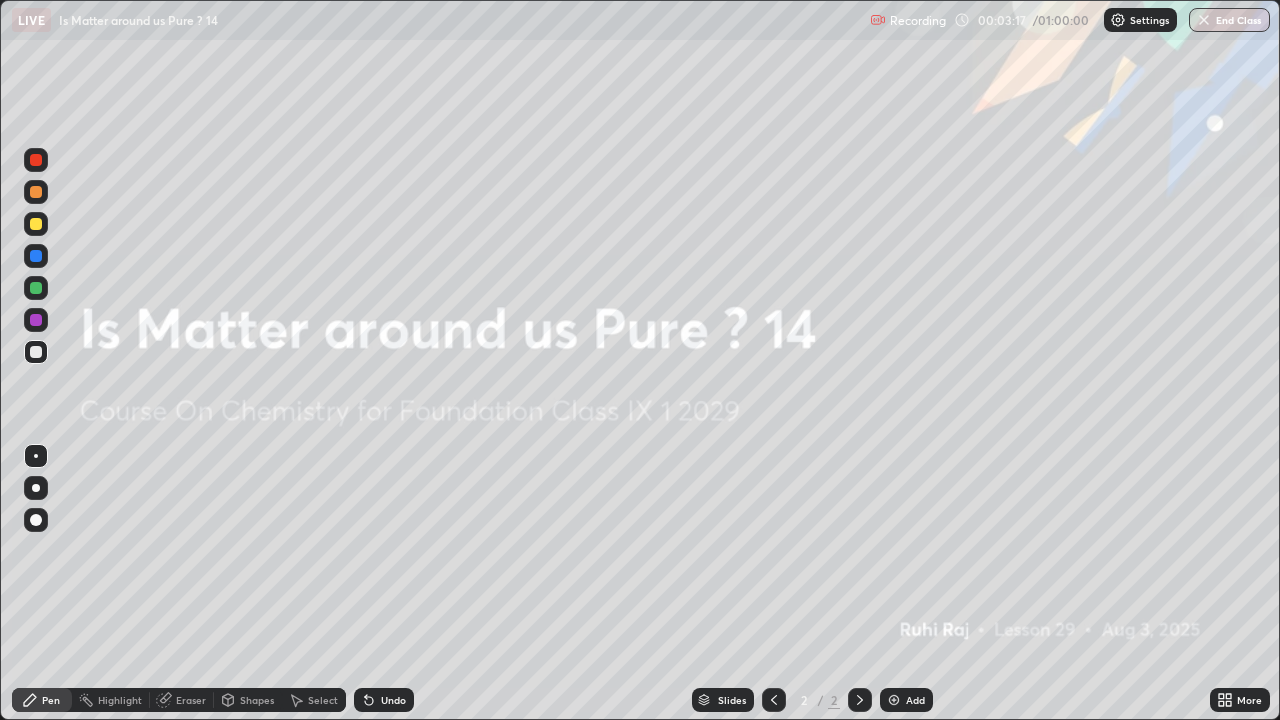 click on "More" at bounding box center [1249, 700] 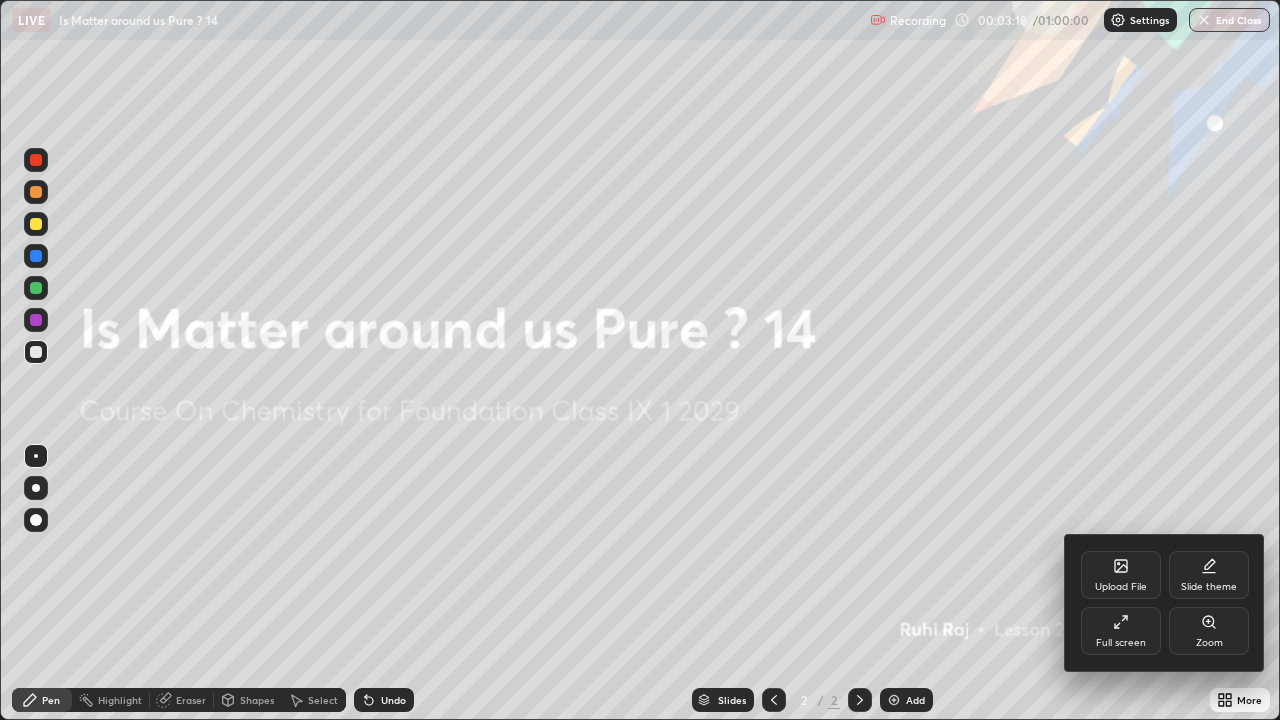 click on "Upload File" at bounding box center [1121, 575] 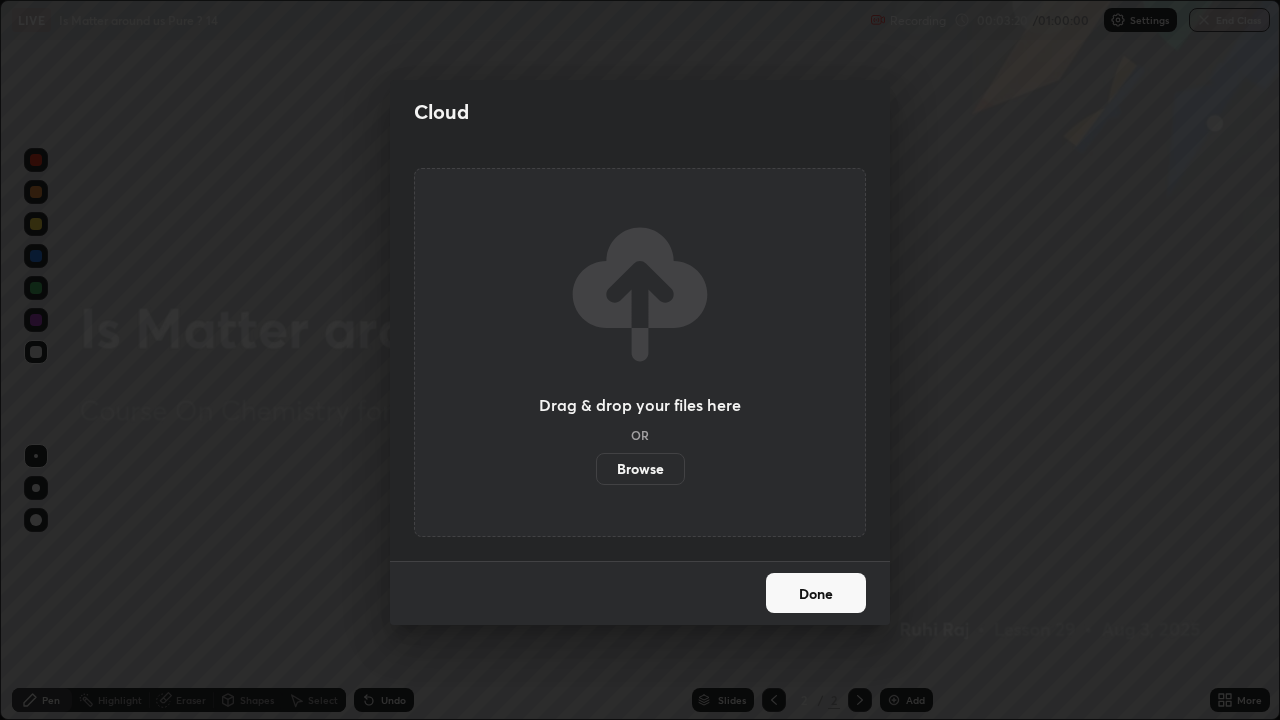 click on "Browse" at bounding box center (640, 469) 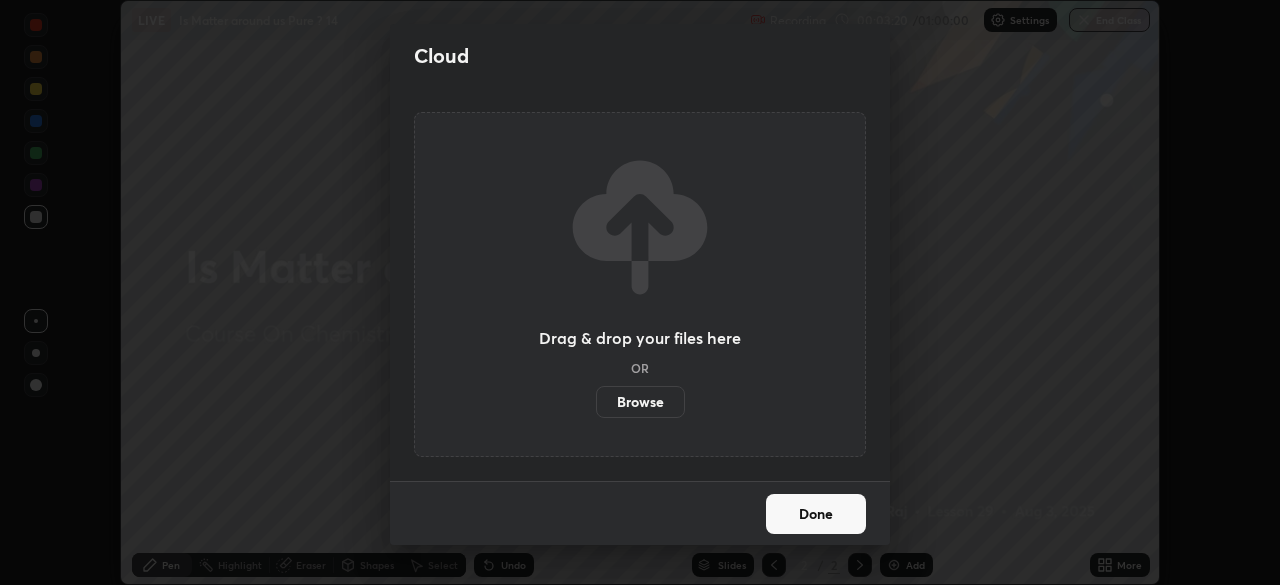 scroll, scrollTop: 585, scrollLeft: 1280, axis: both 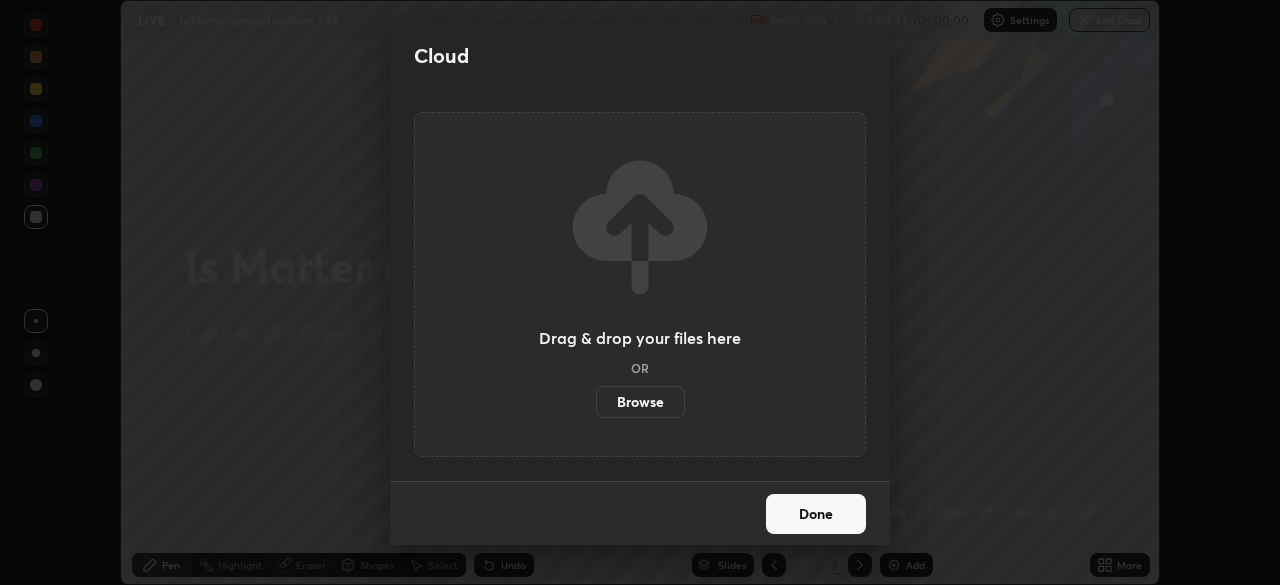 click on "Browse" at bounding box center [640, 402] 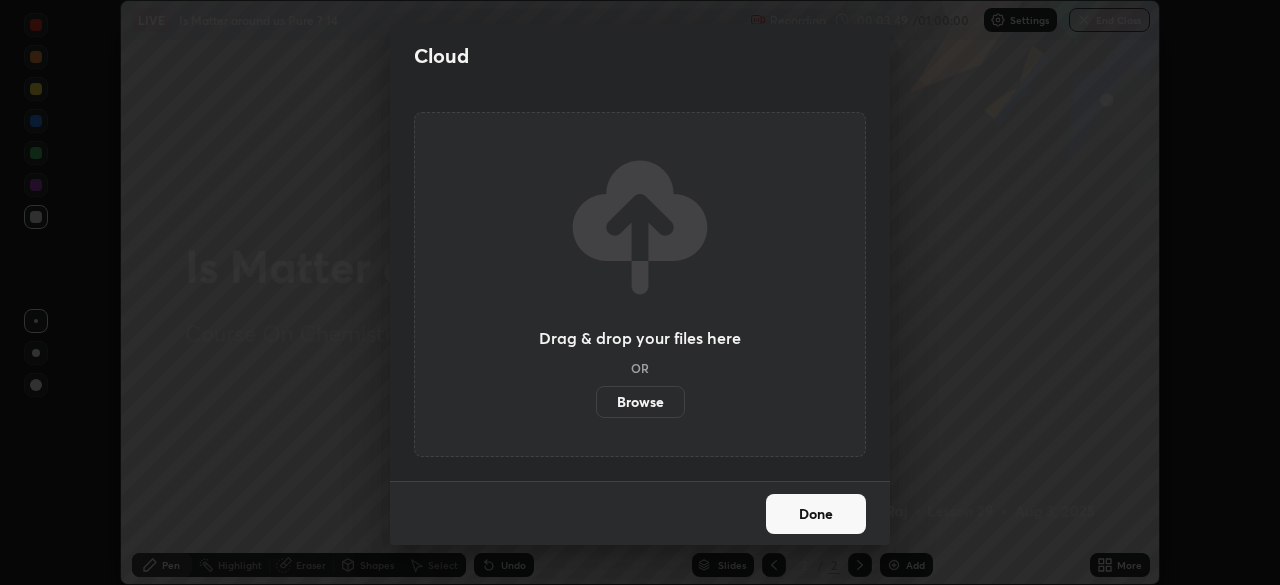 click on "Browse" at bounding box center (640, 402) 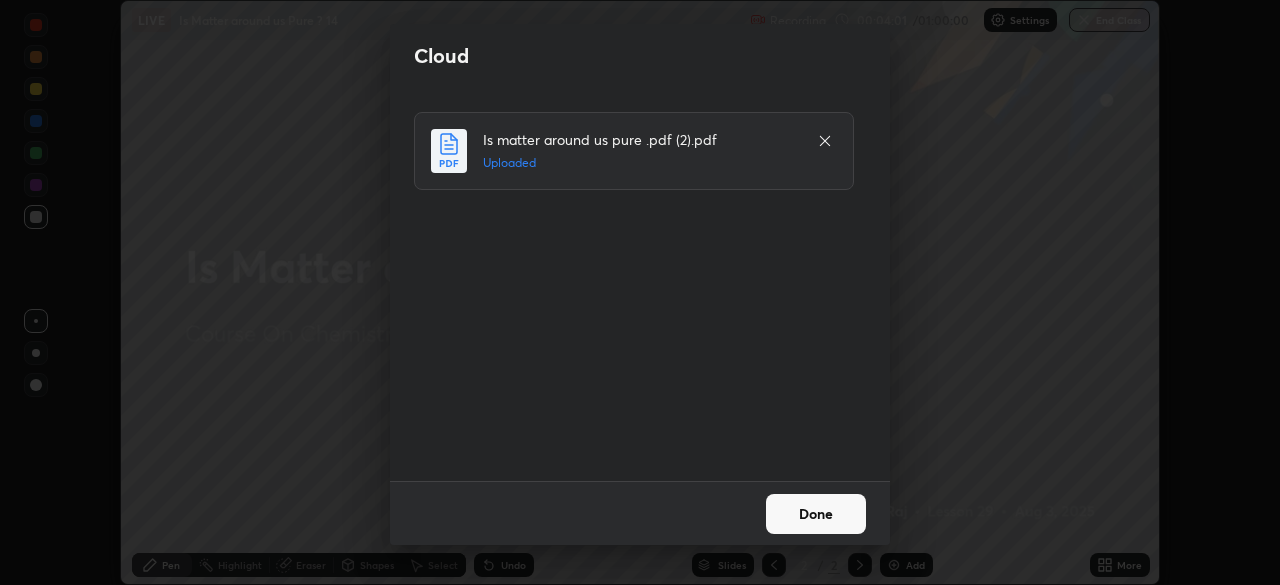 click on "Done" at bounding box center [816, 514] 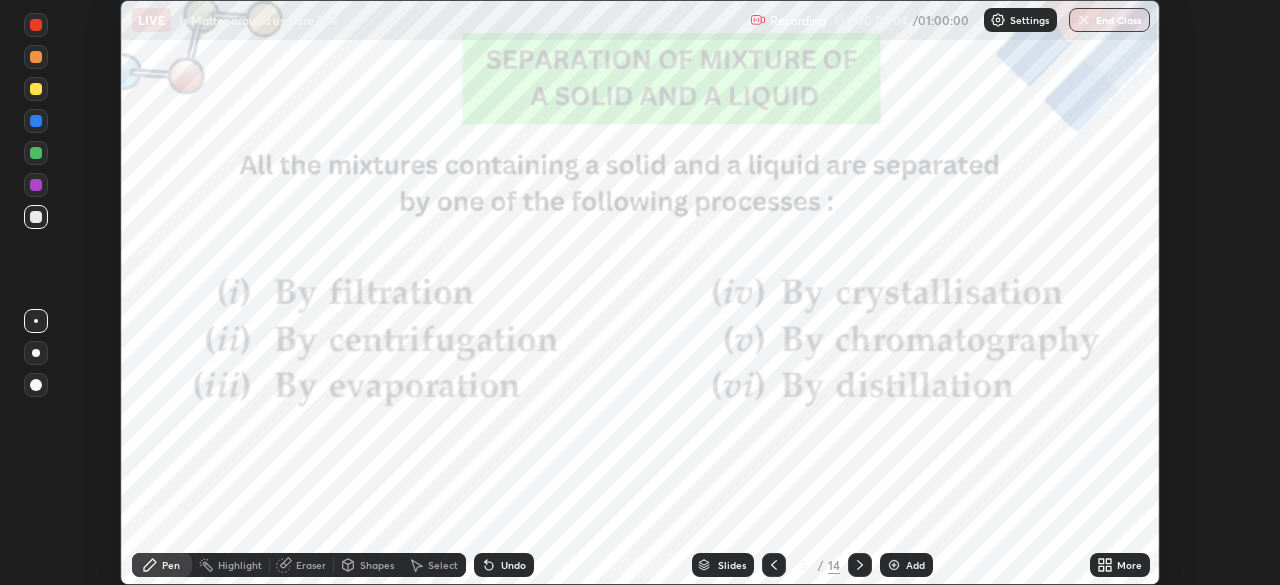 click 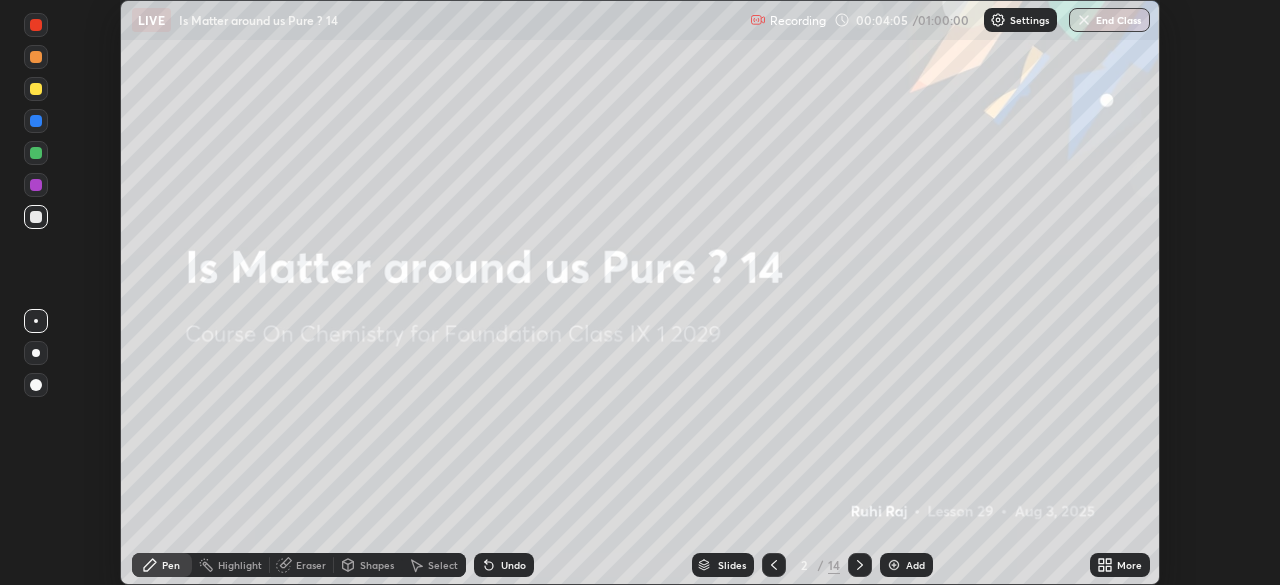 click 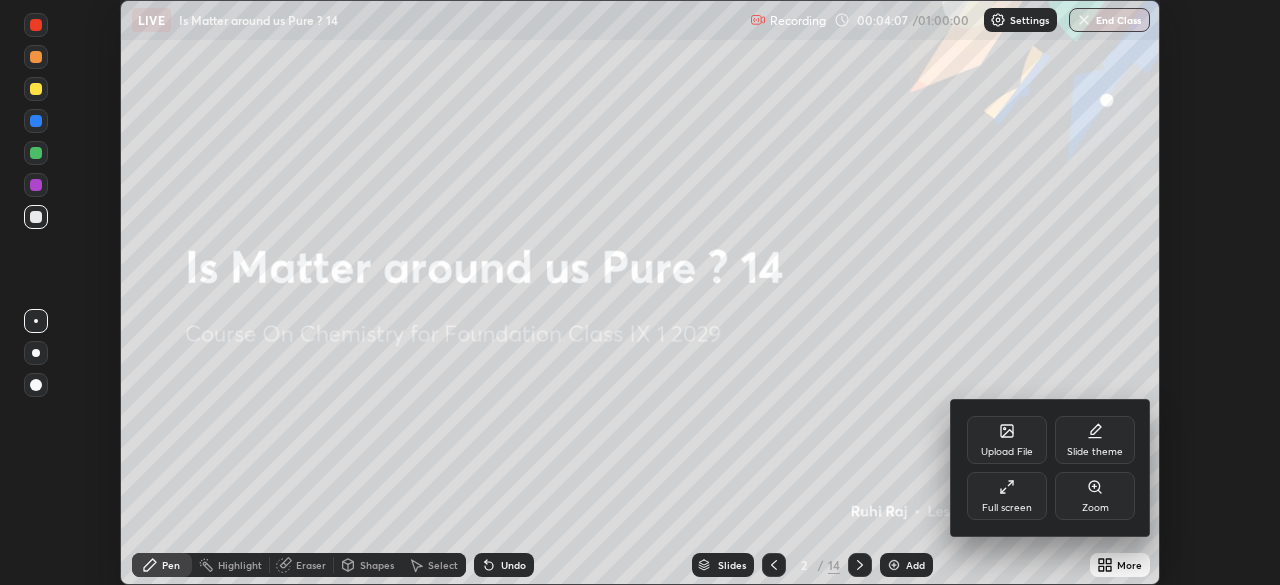 click on "Full screen" at bounding box center [1007, 496] 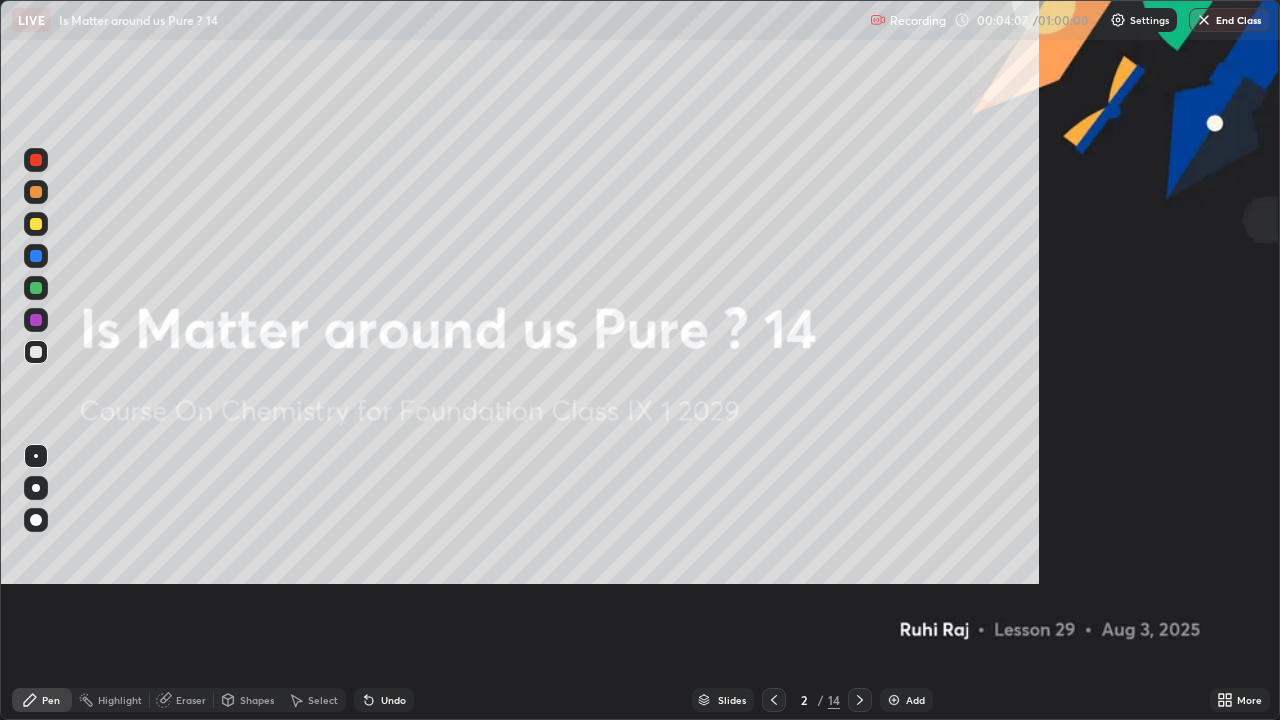 scroll, scrollTop: 99280, scrollLeft: 98720, axis: both 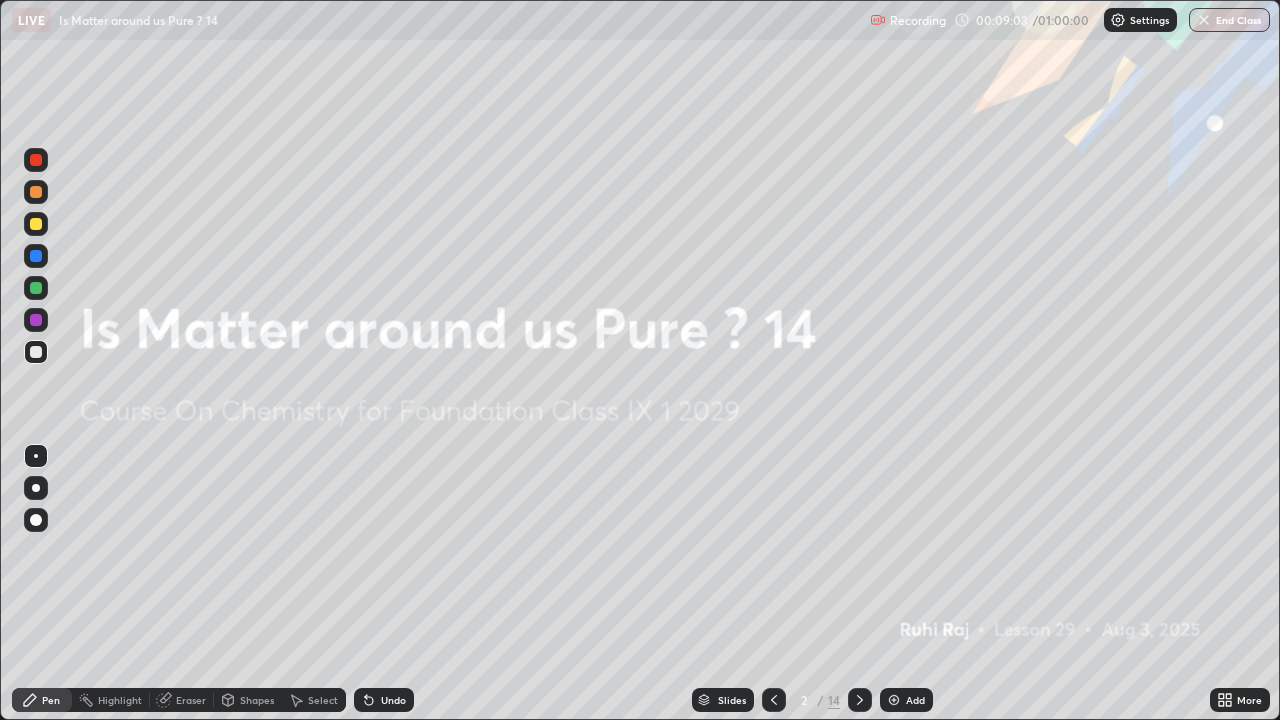 click 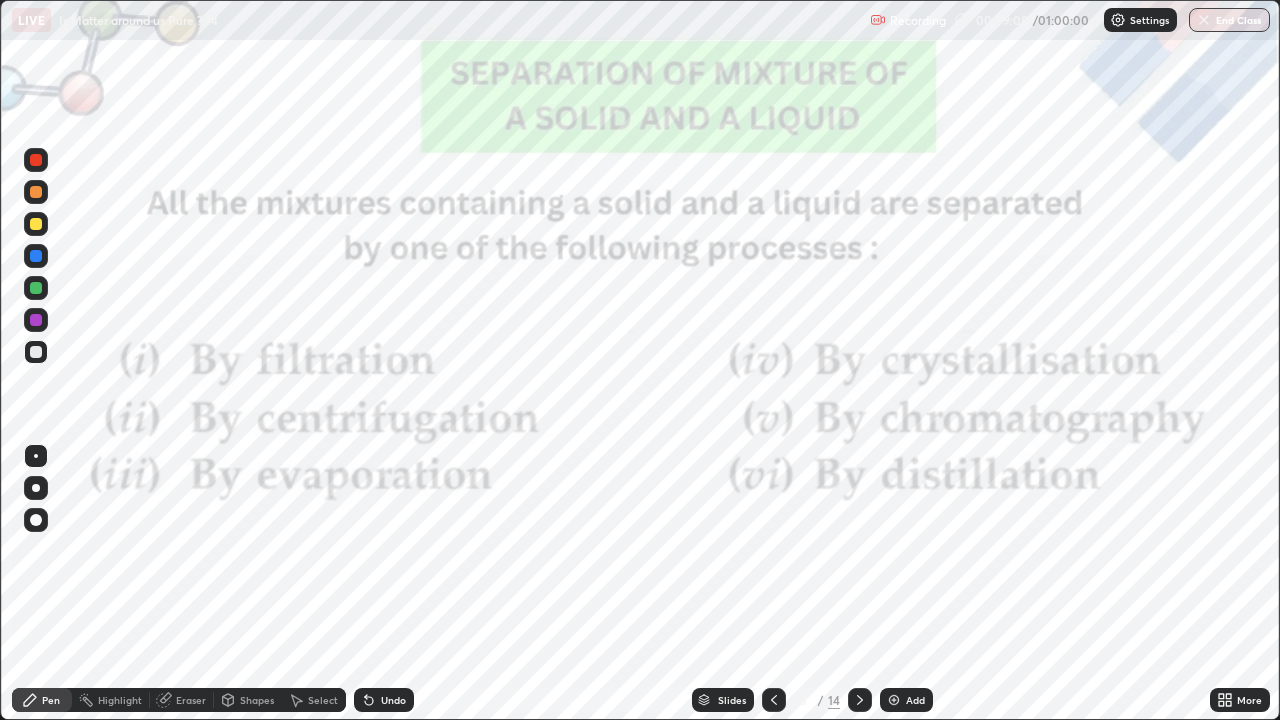 click at bounding box center [36, 160] 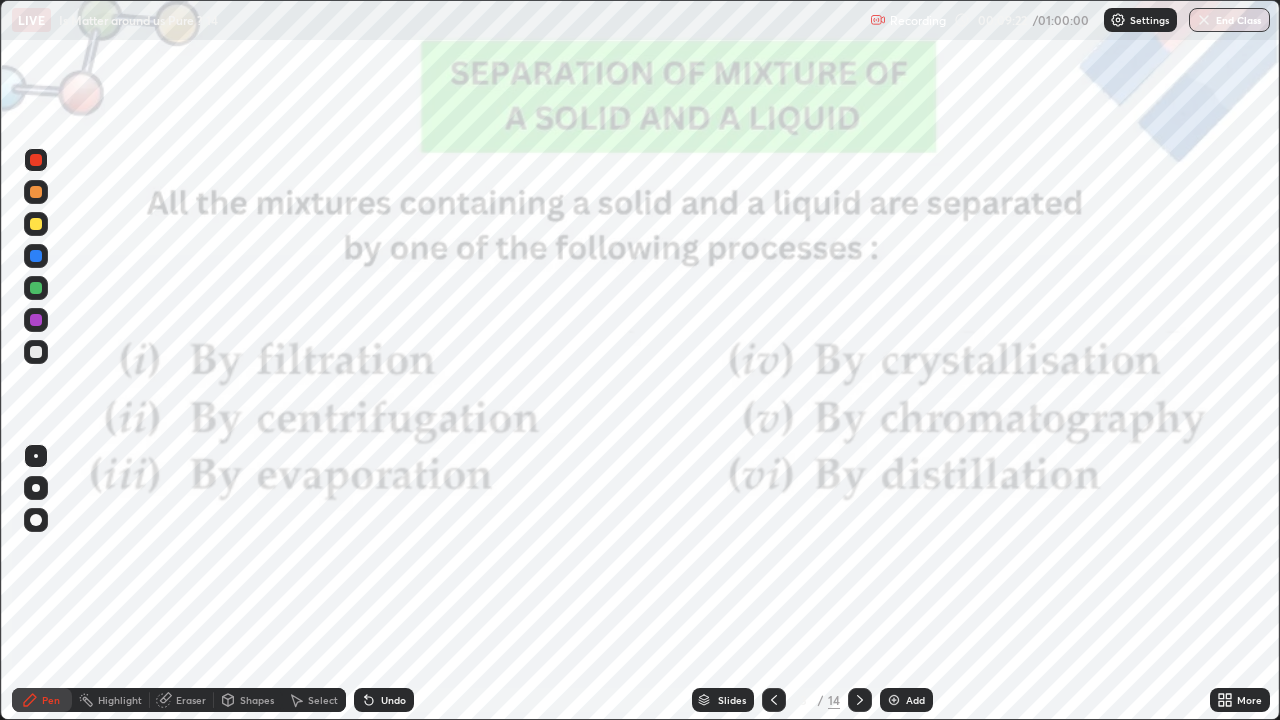 click at bounding box center (860, 700) 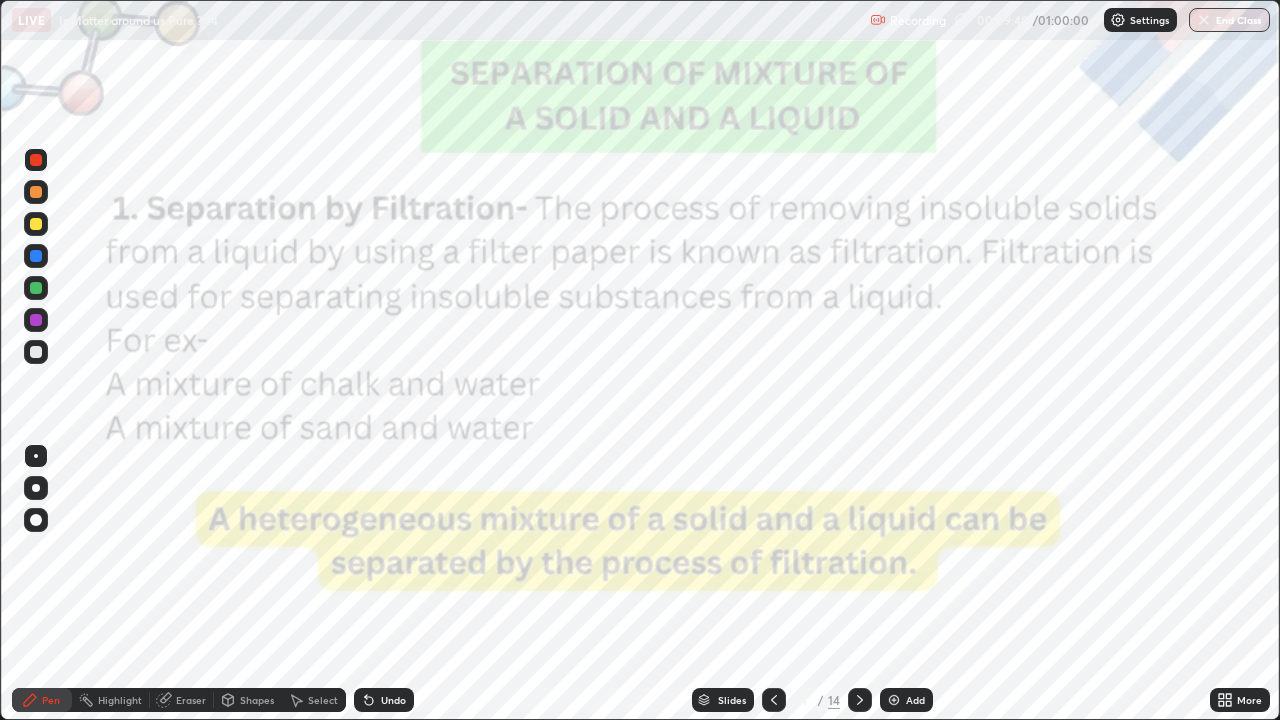 click at bounding box center [860, 700] 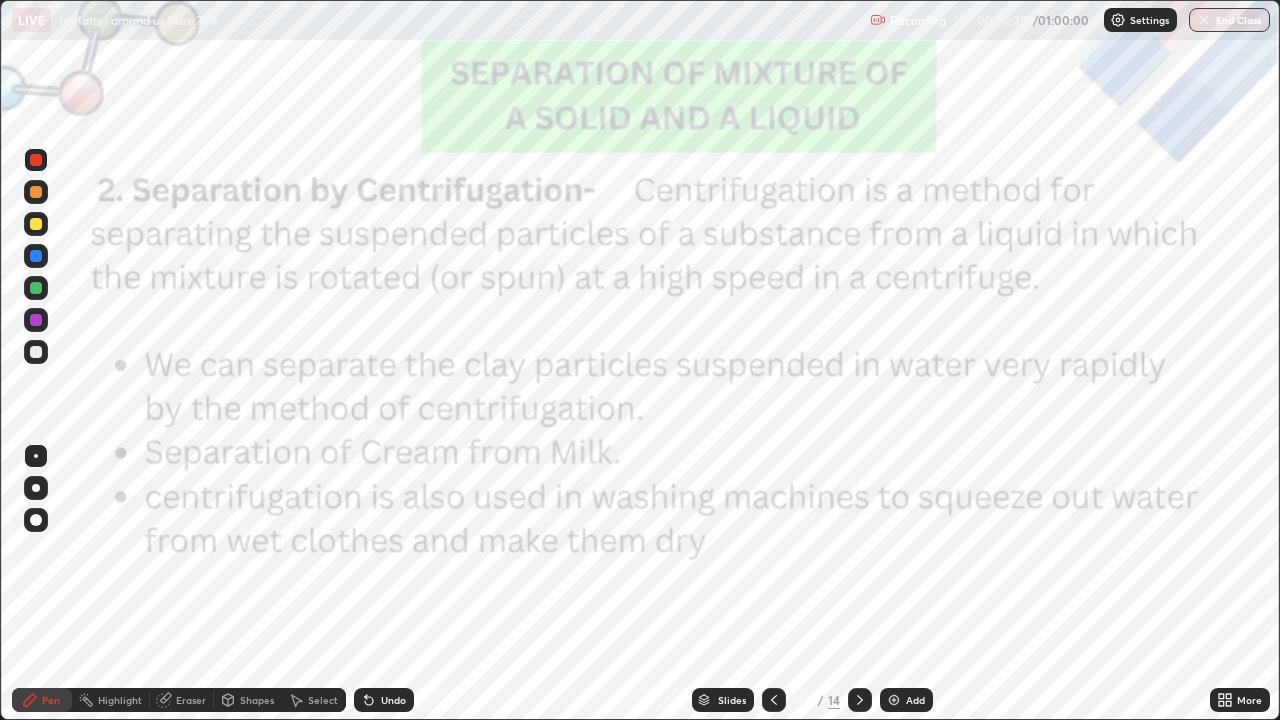 click 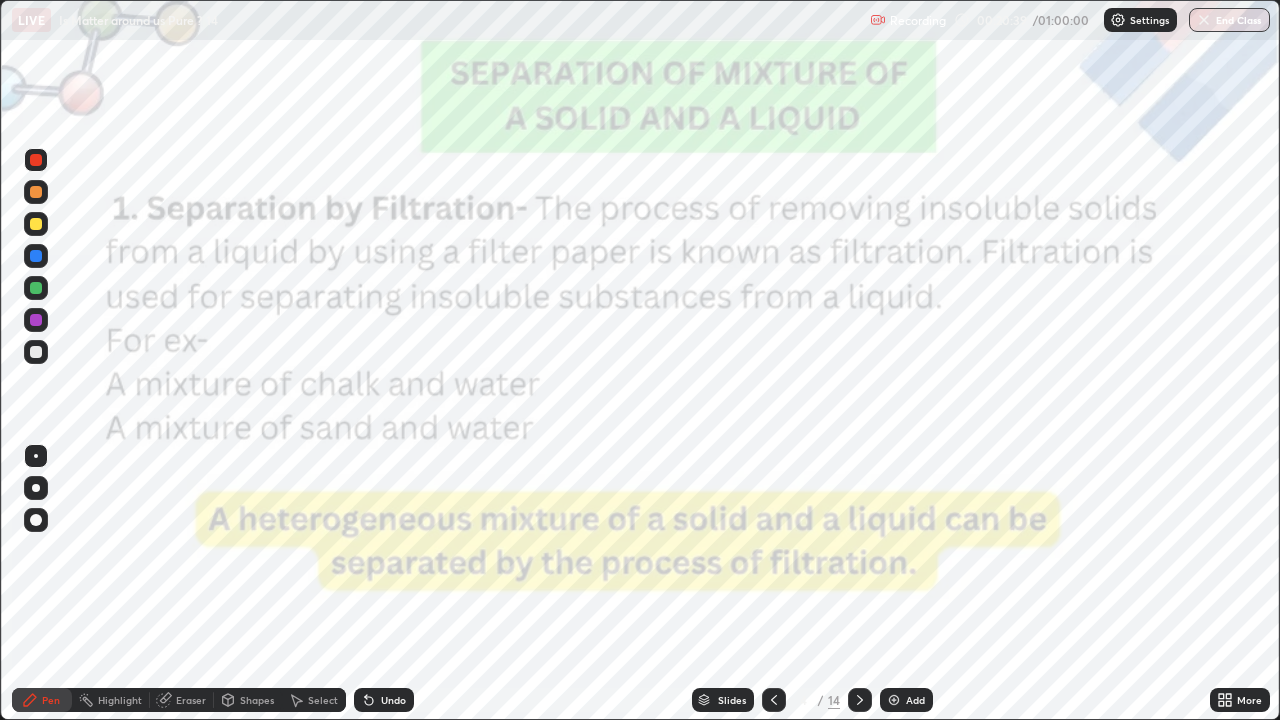 click at bounding box center (774, 700) 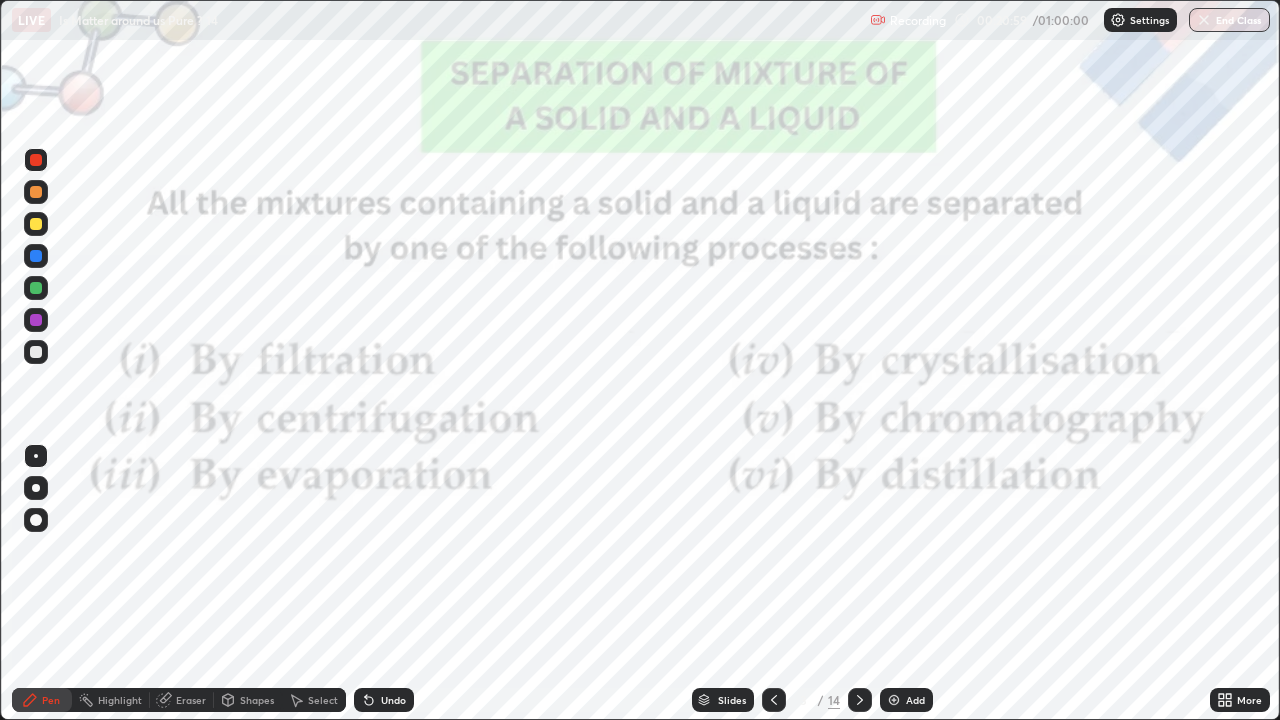 click 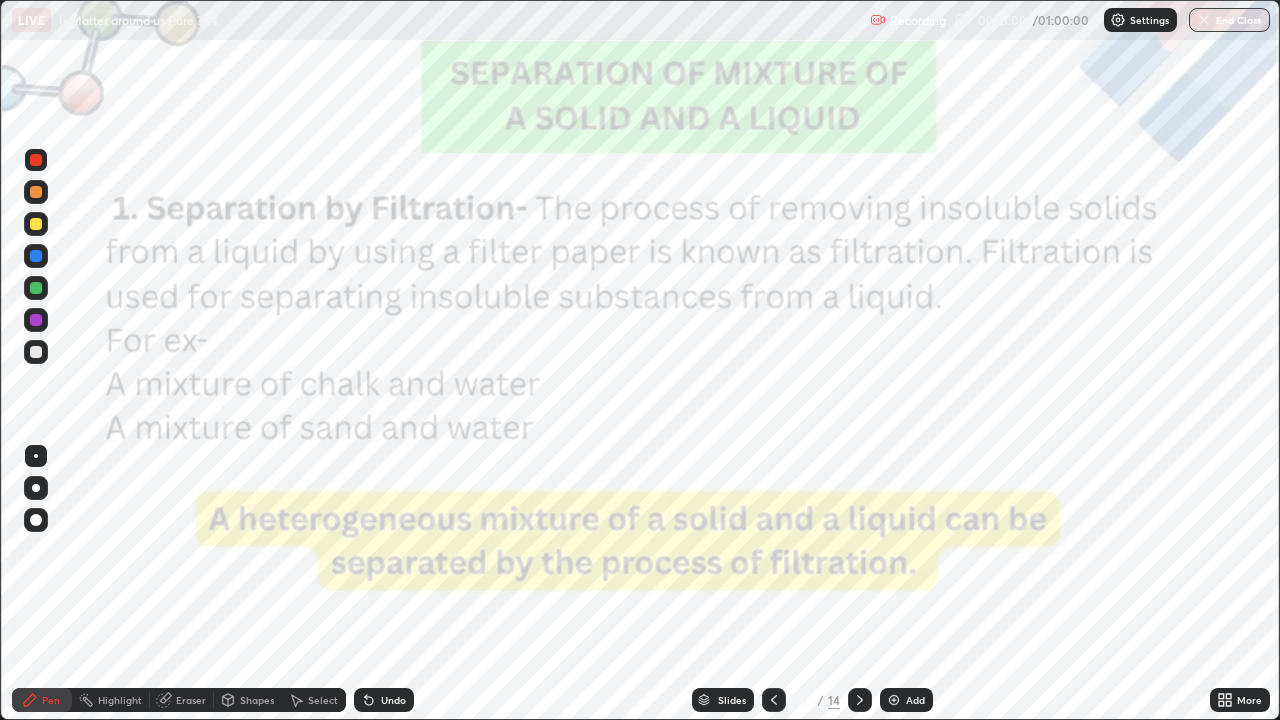 click 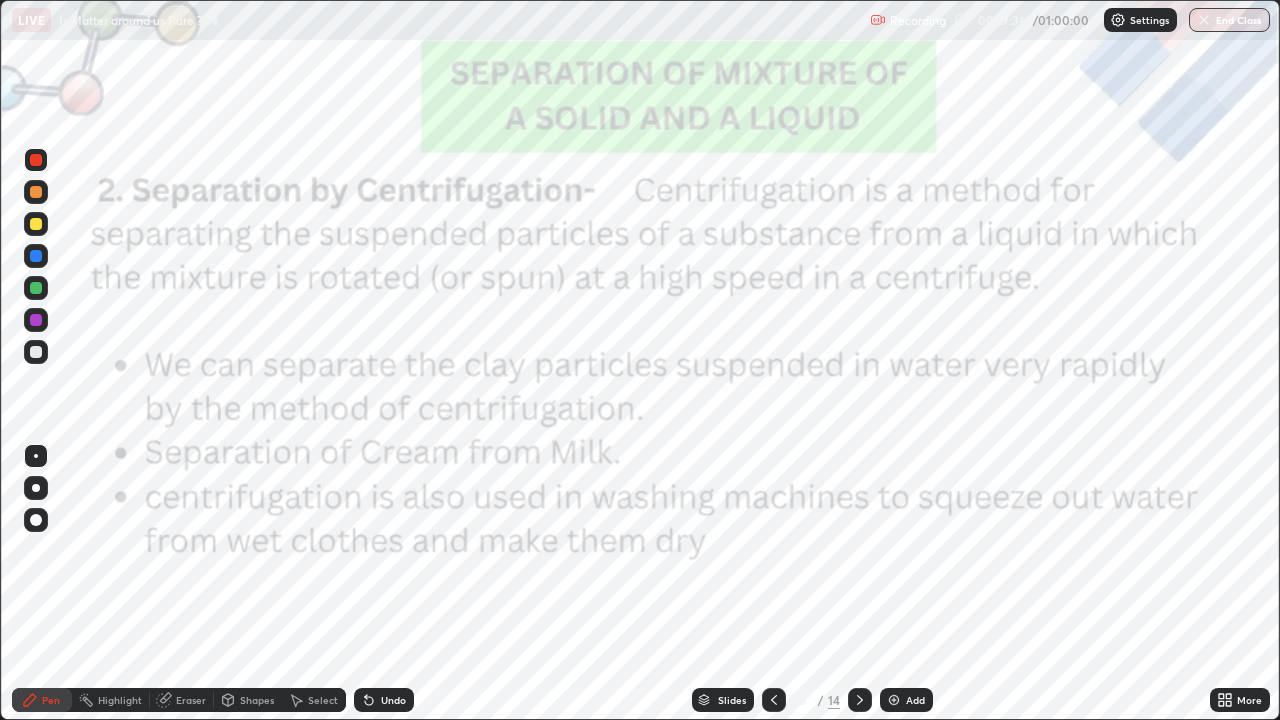 click 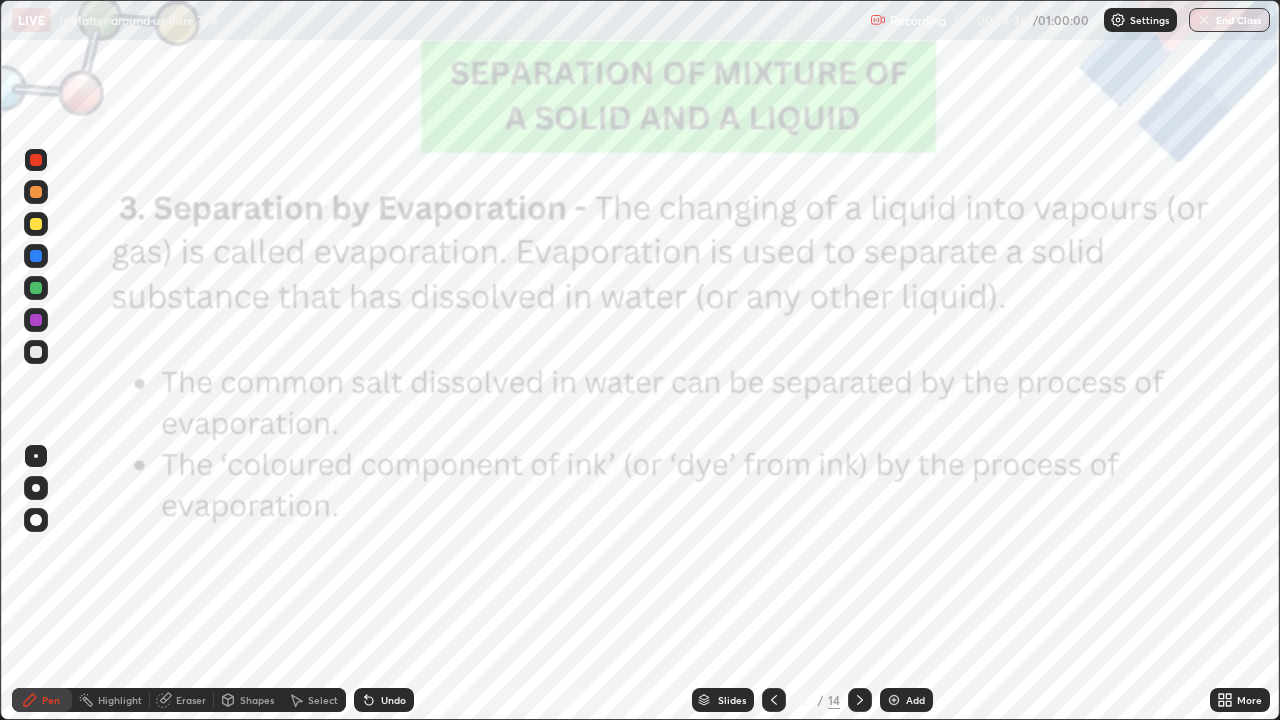 click 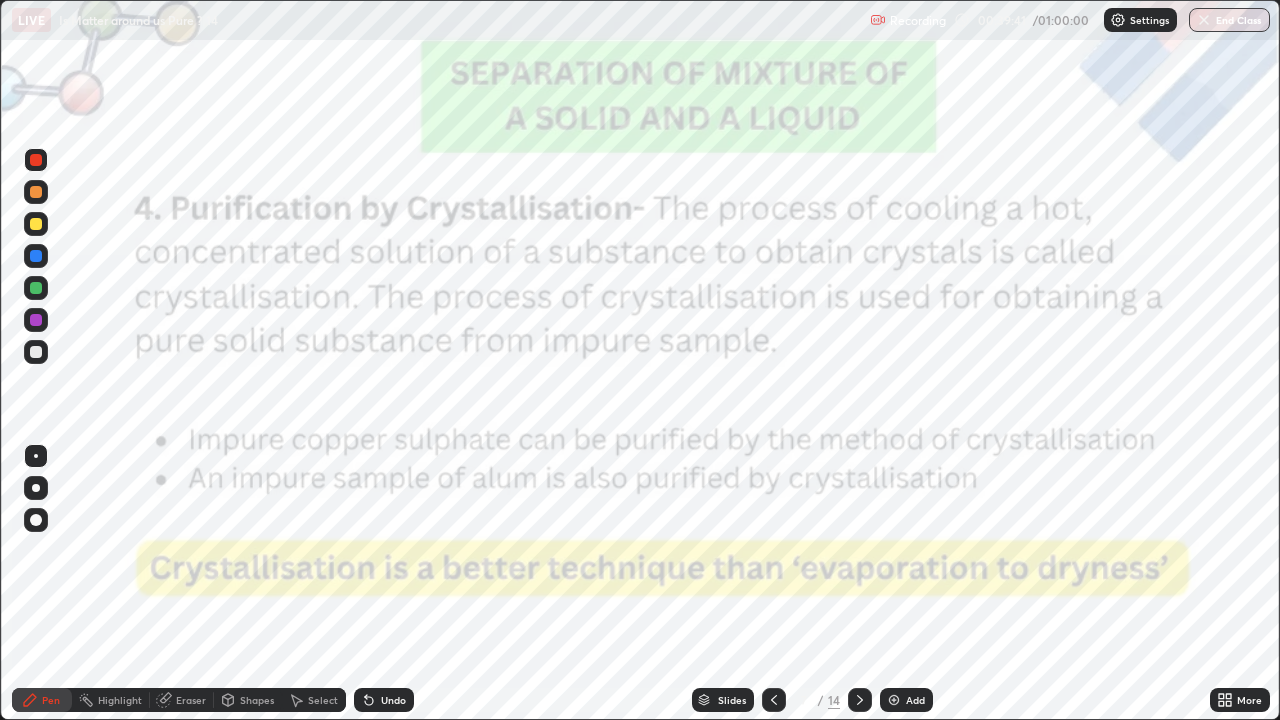 click at bounding box center (36, 560) 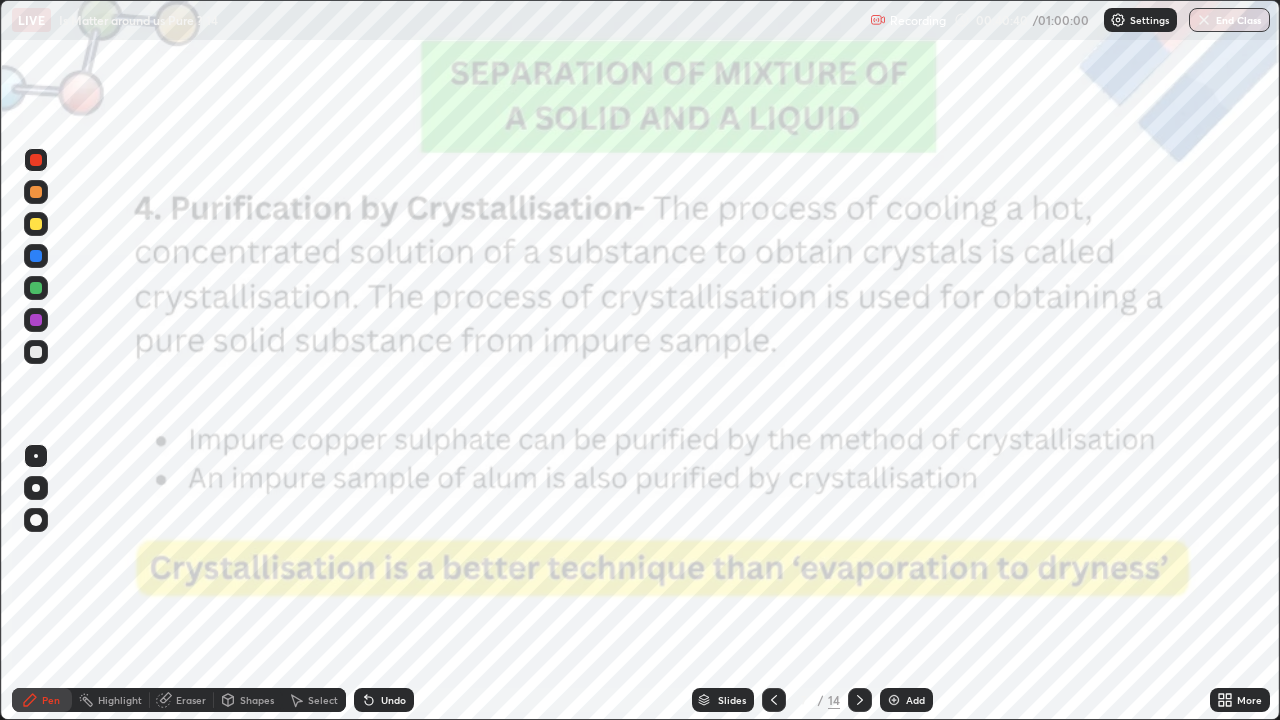 click 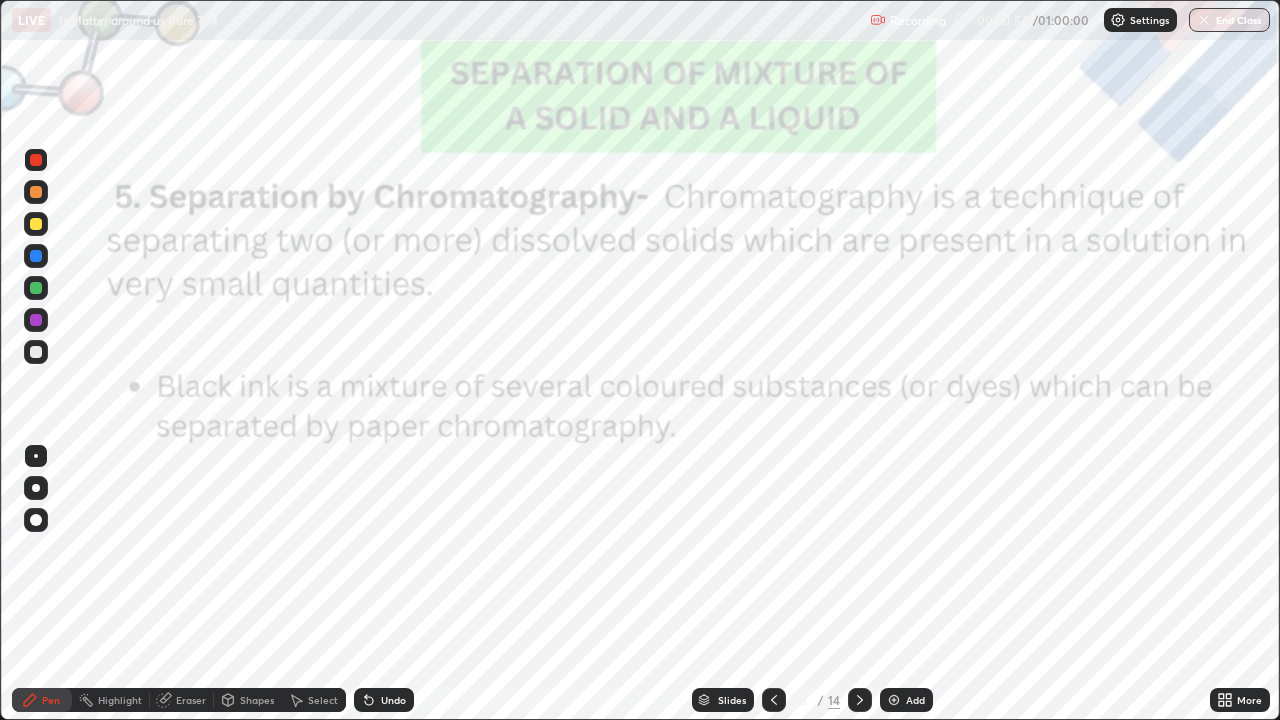 click at bounding box center [860, 700] 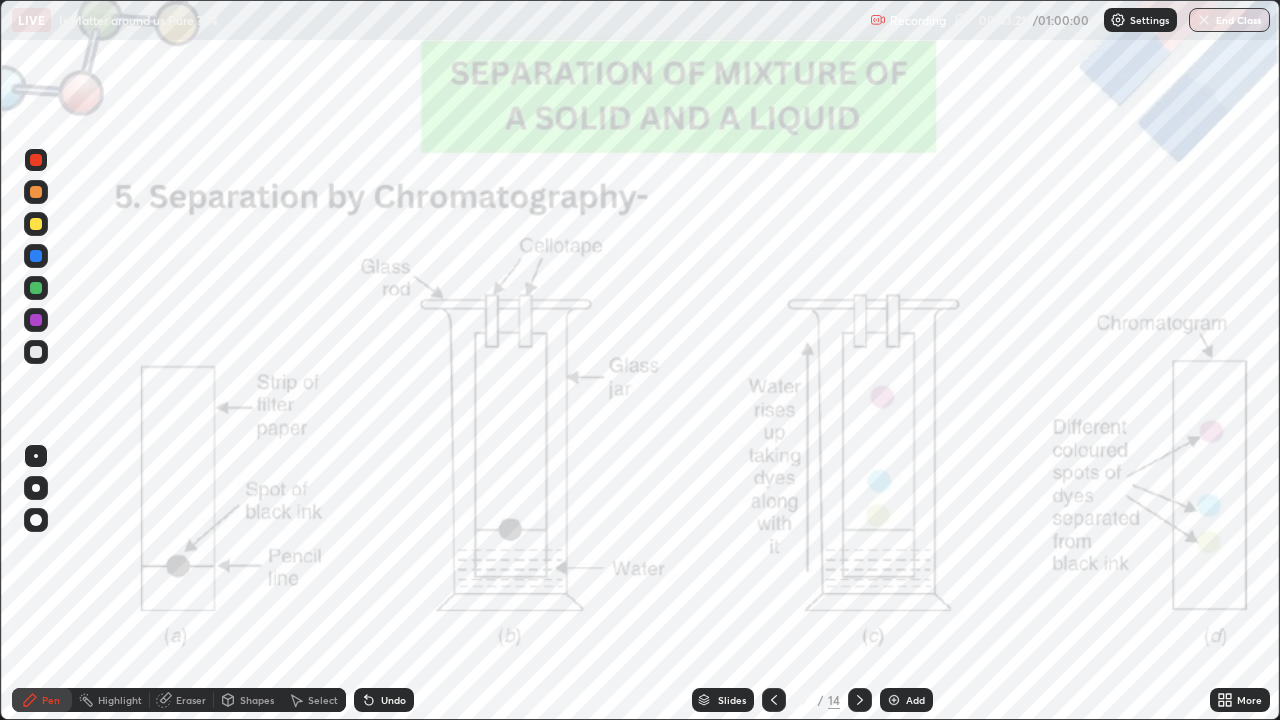 click 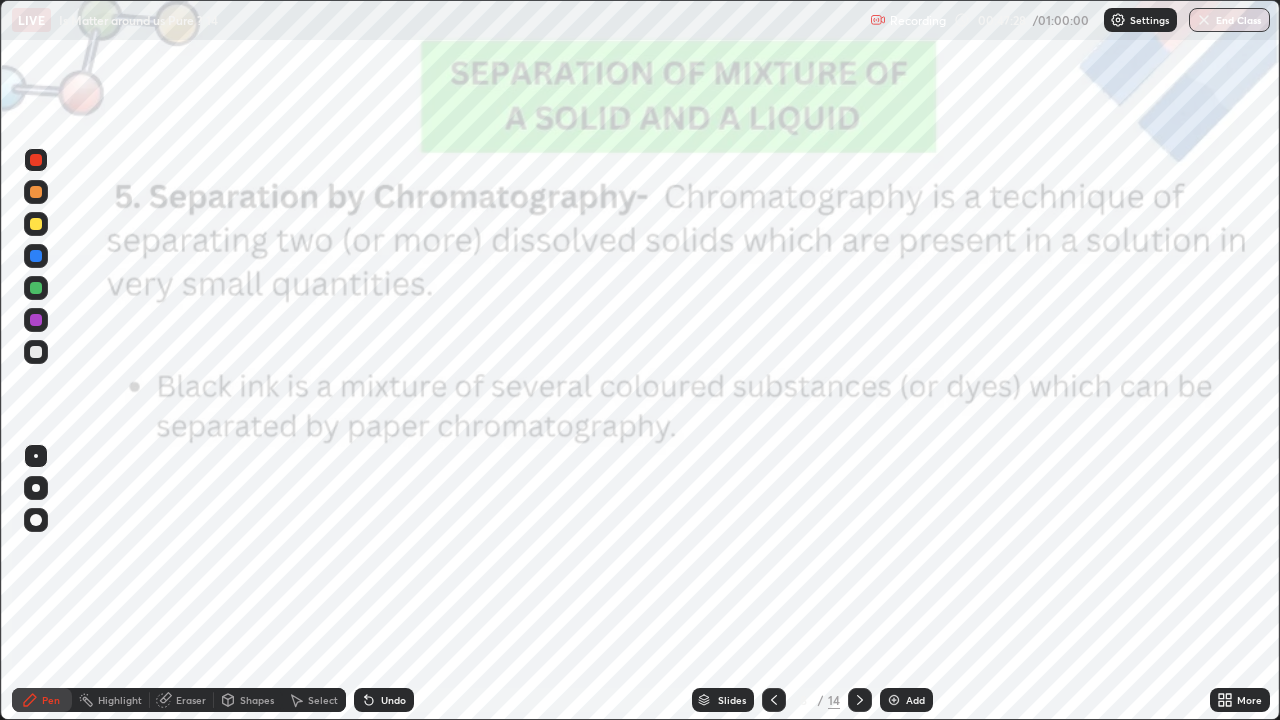 click at bounding box center [860, 700] 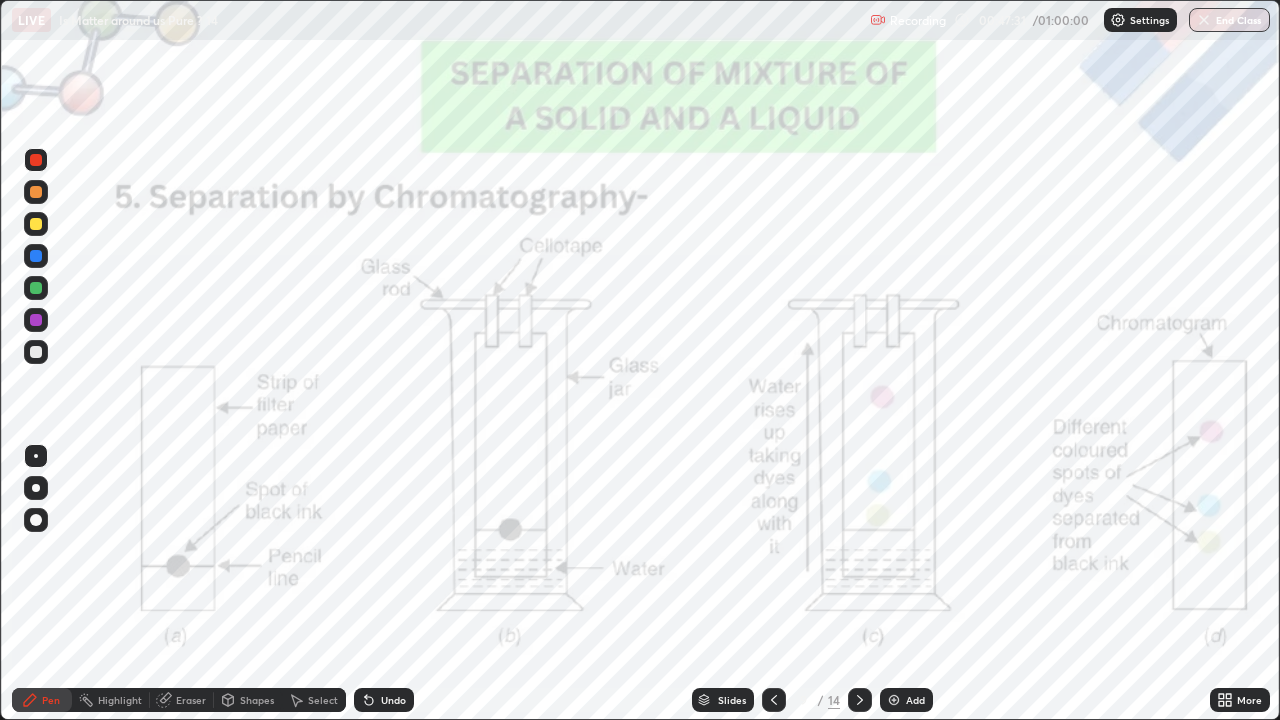 click on "9 / 14" at bounding box center (817, 700) 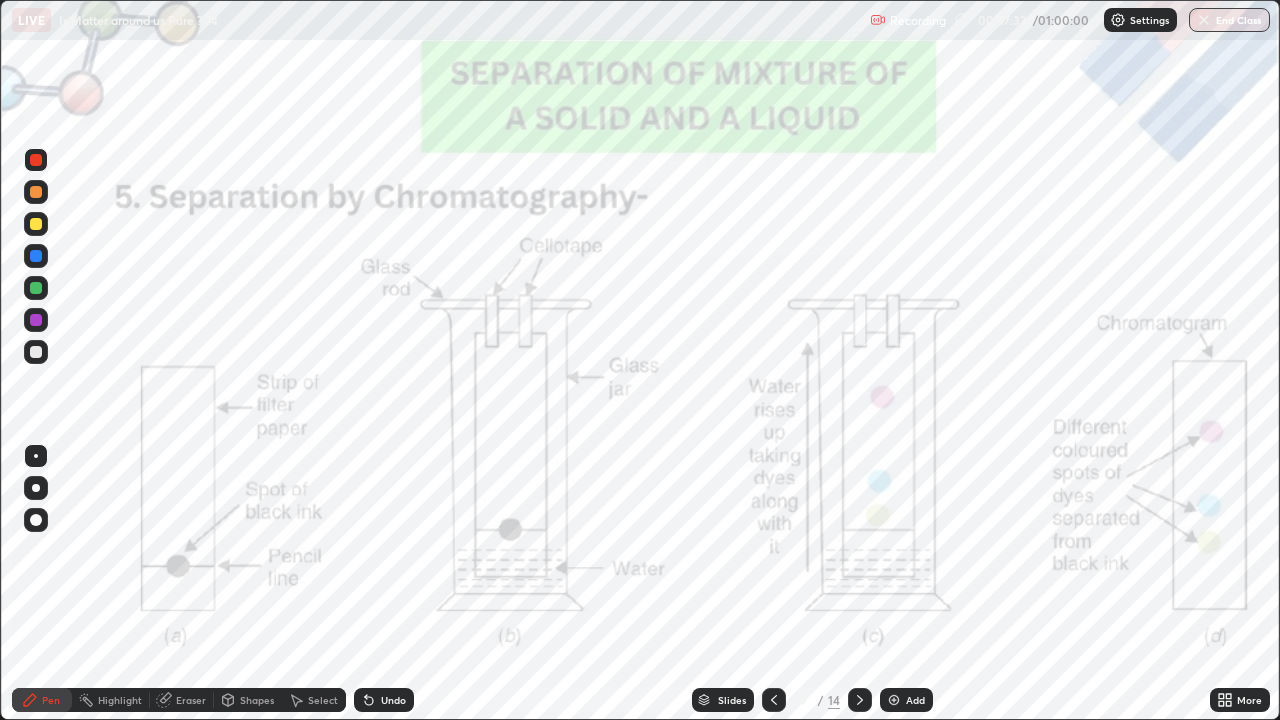 click at bounding box center [860, 700] 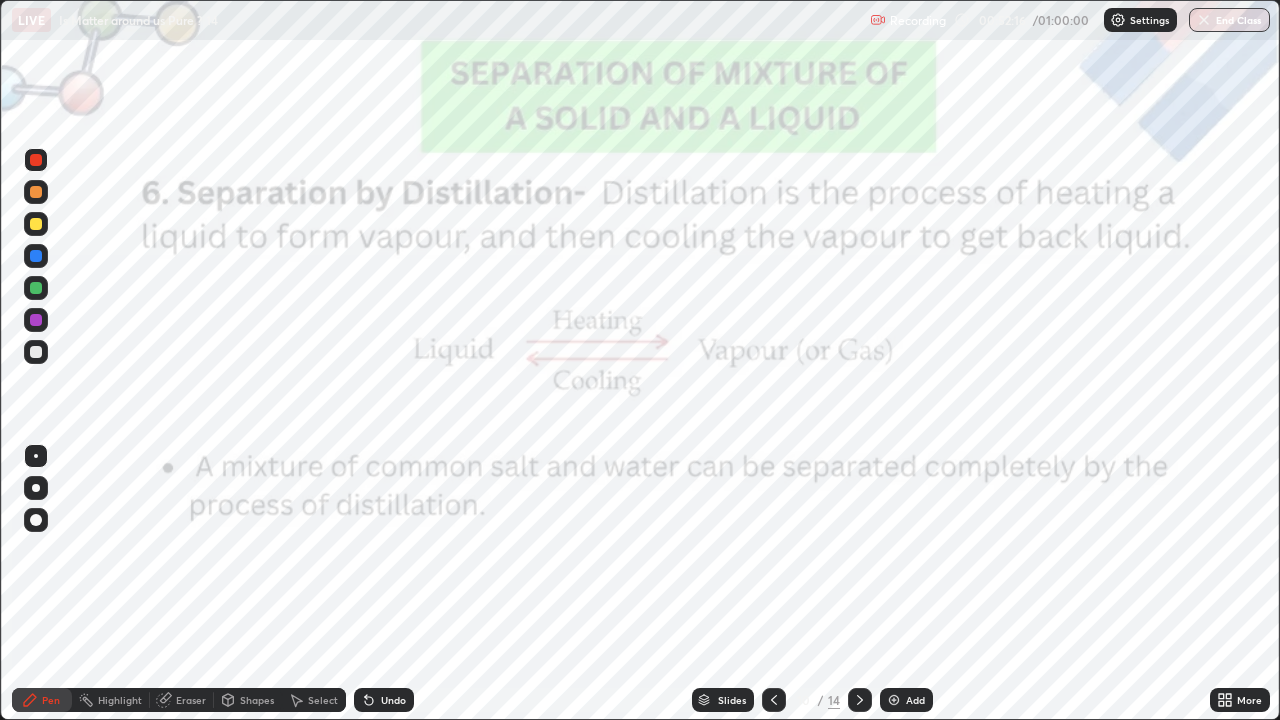 click 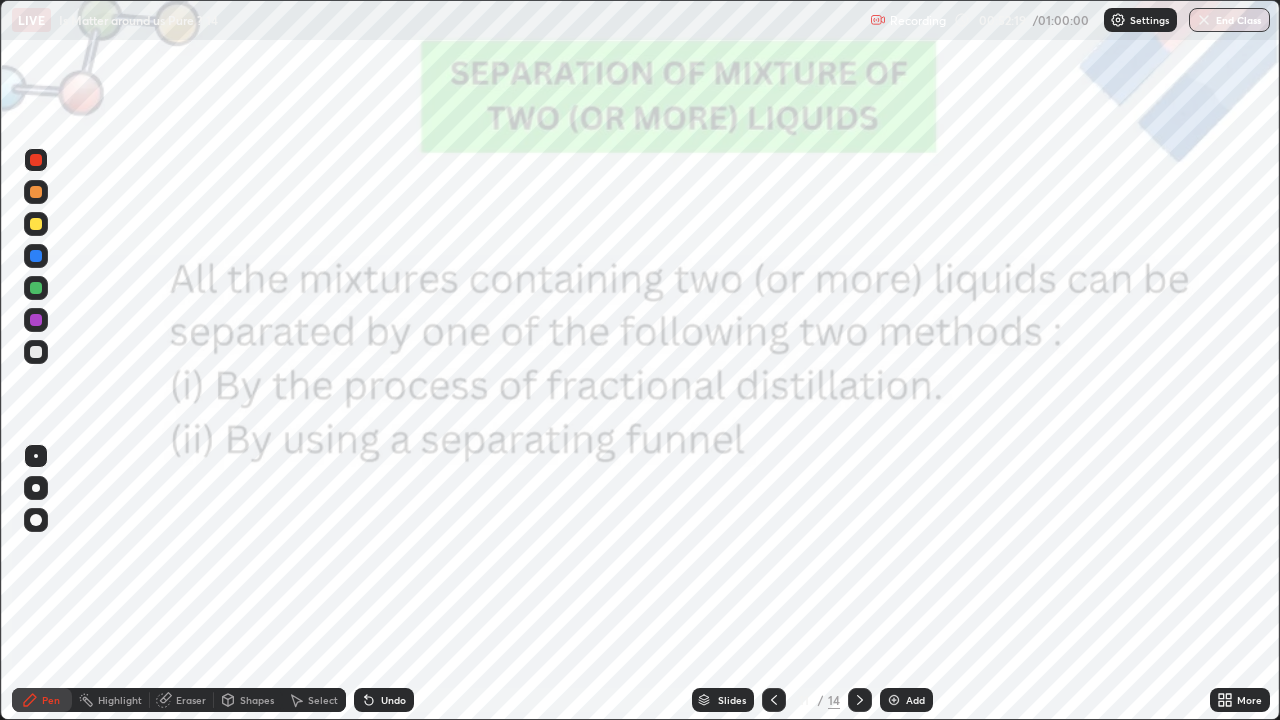 click 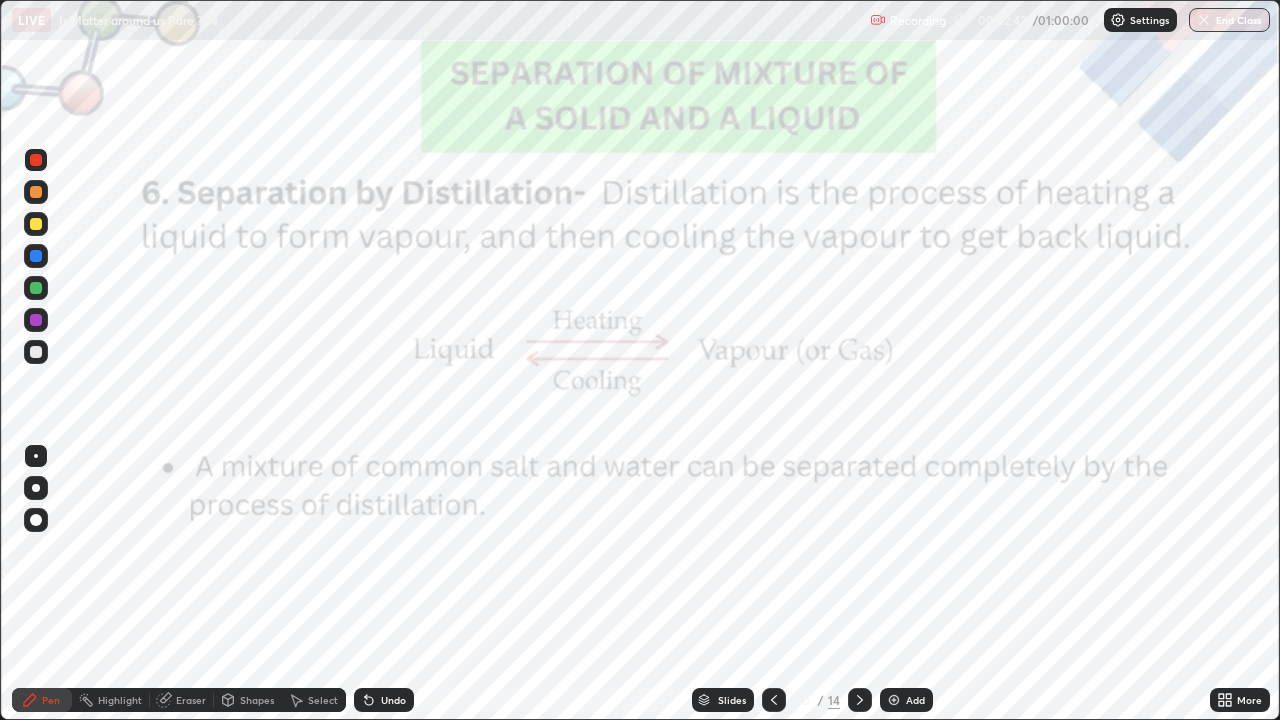 click 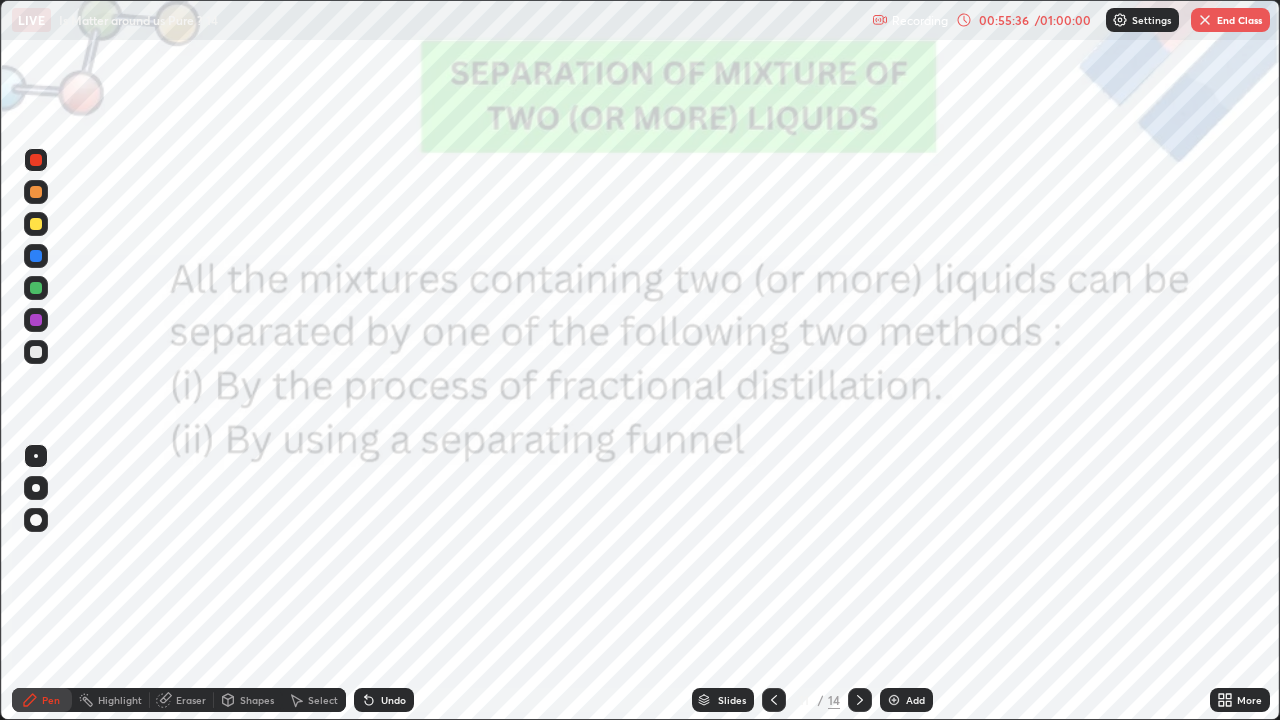 click 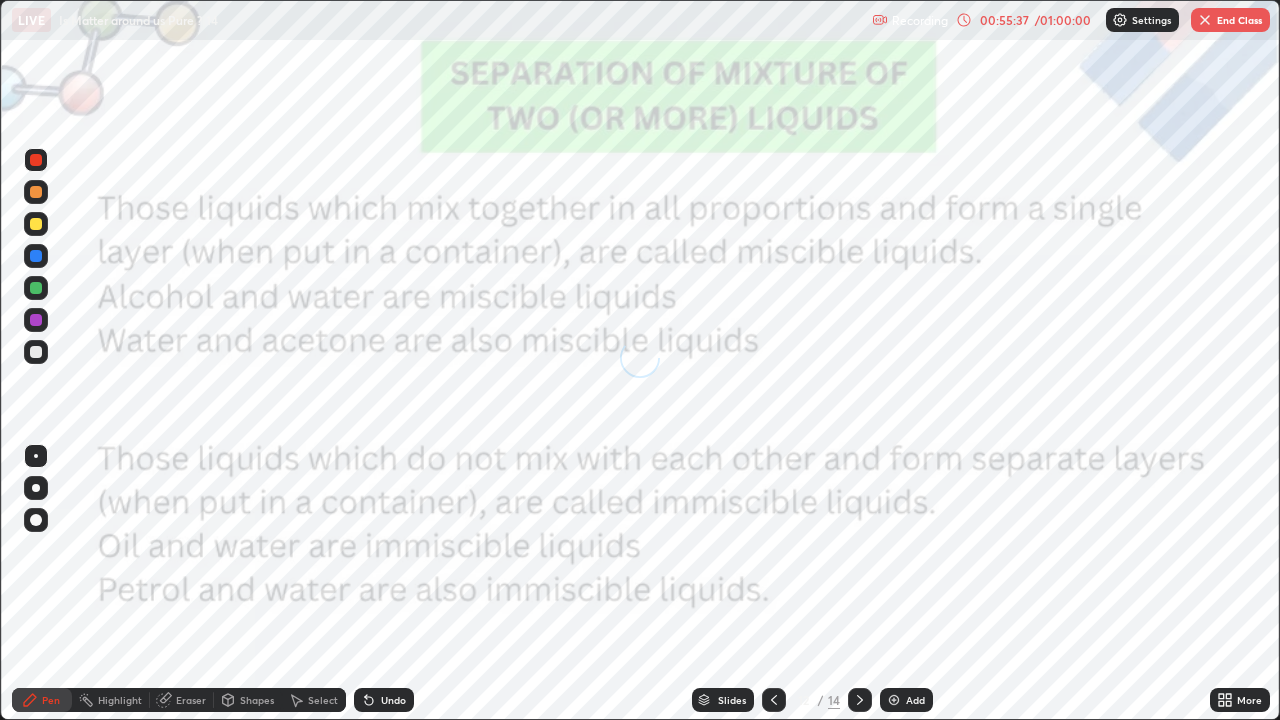 click 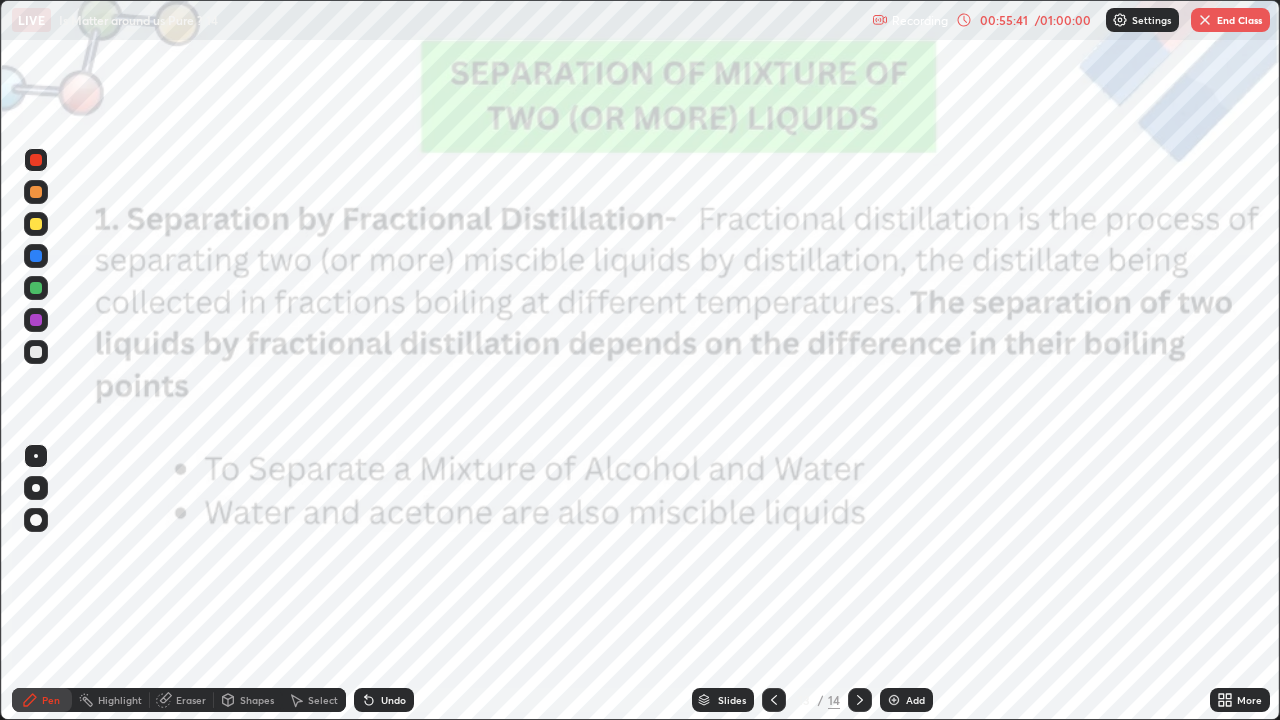 click 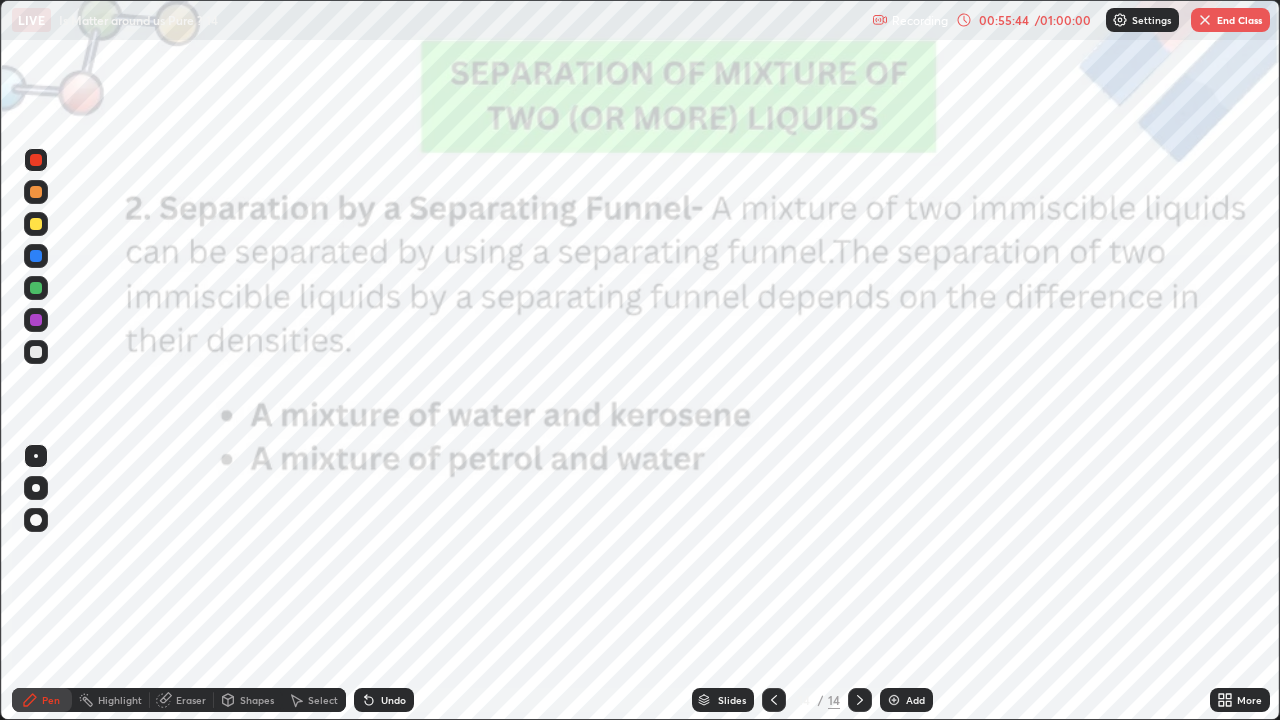 click 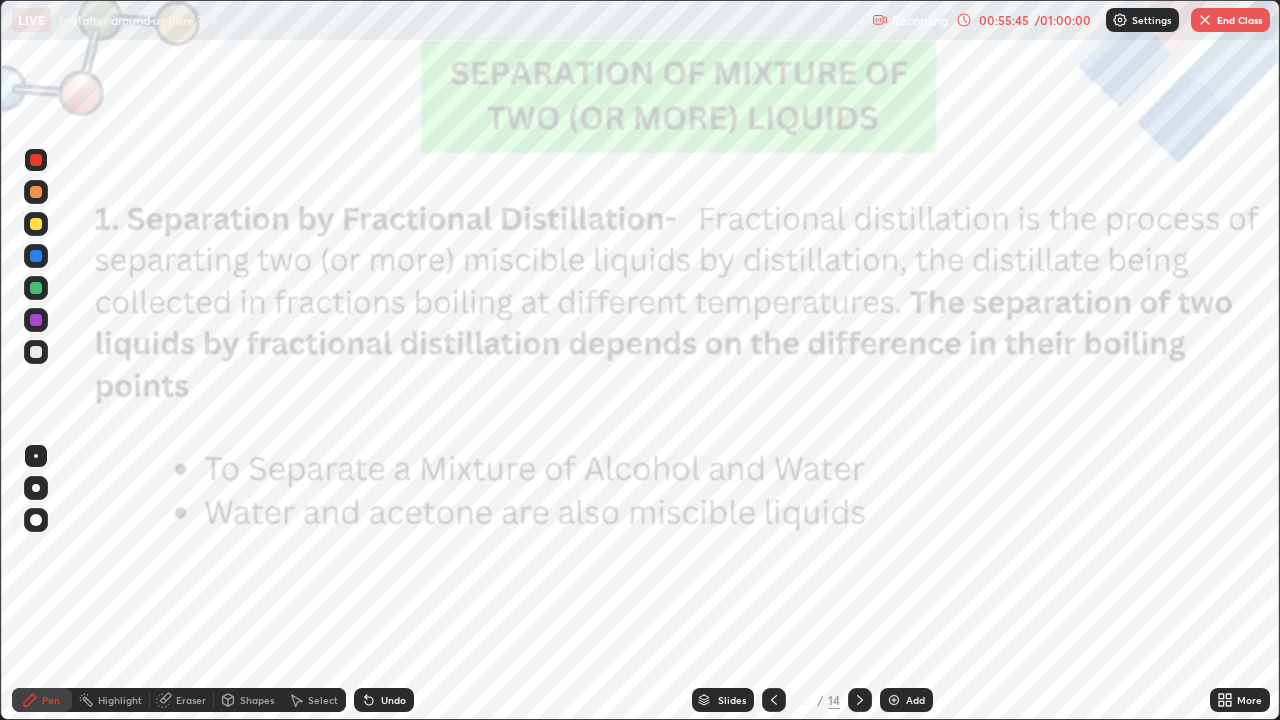 click 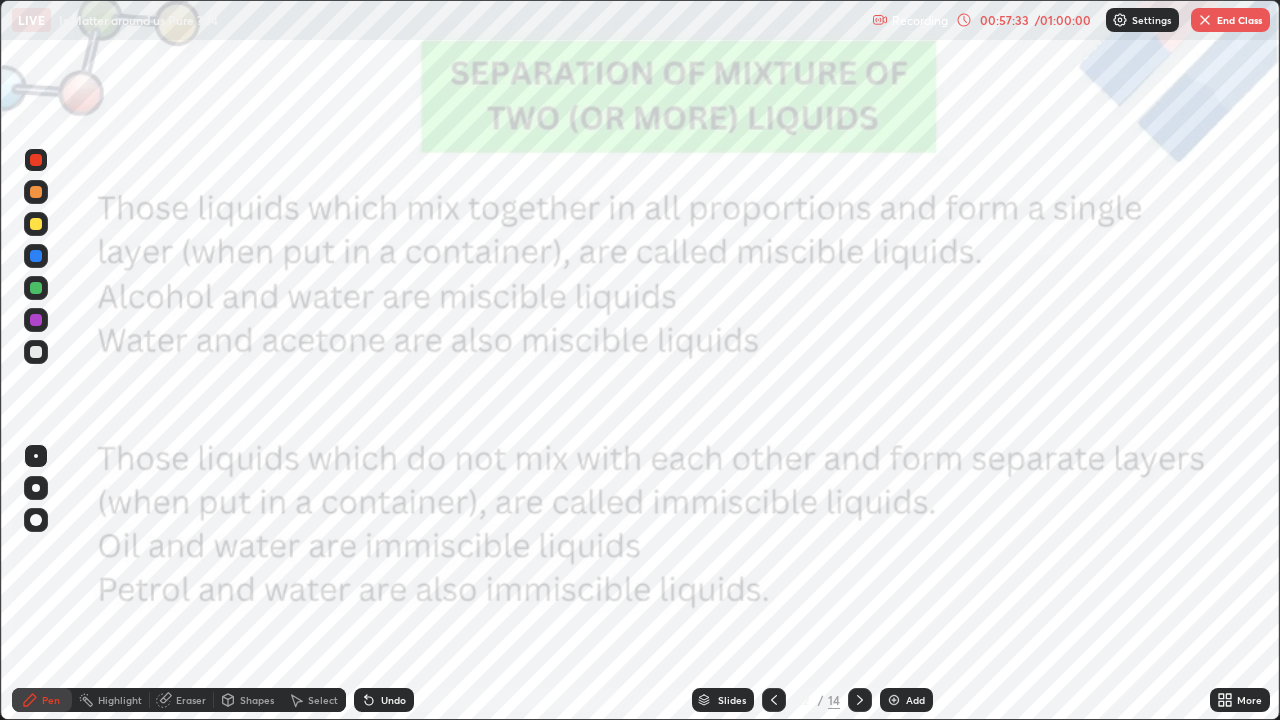 click 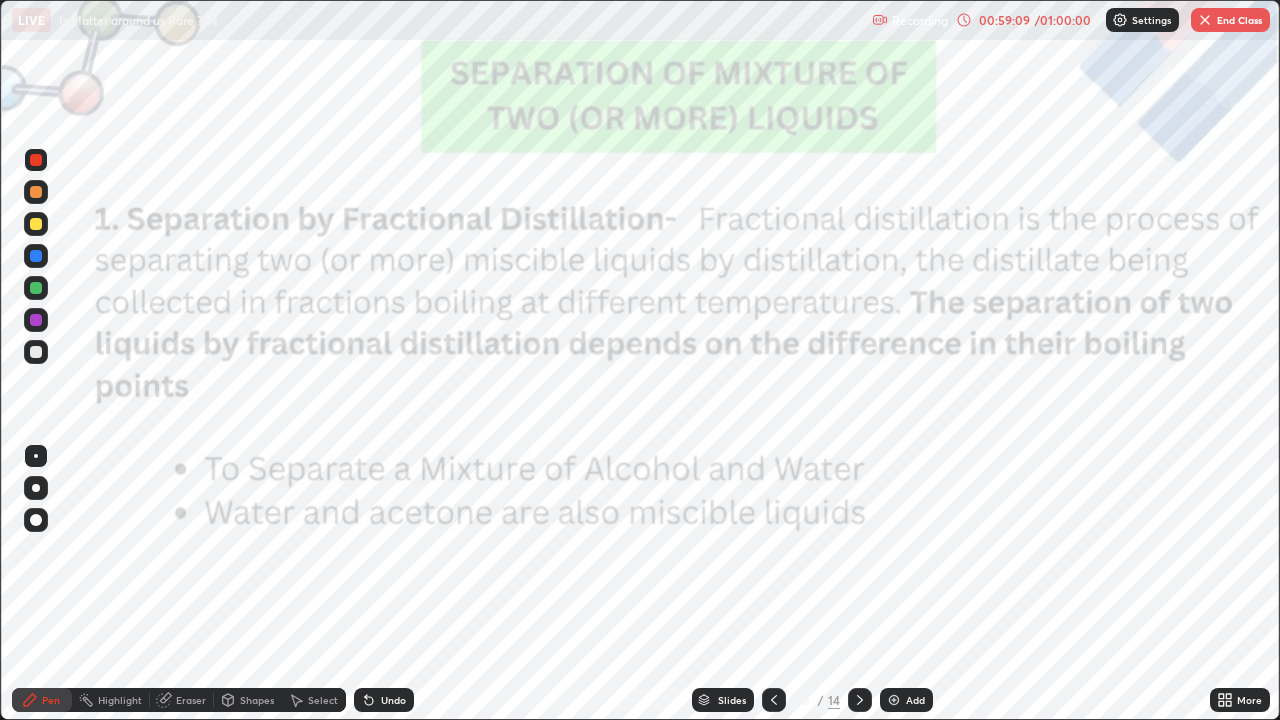 click 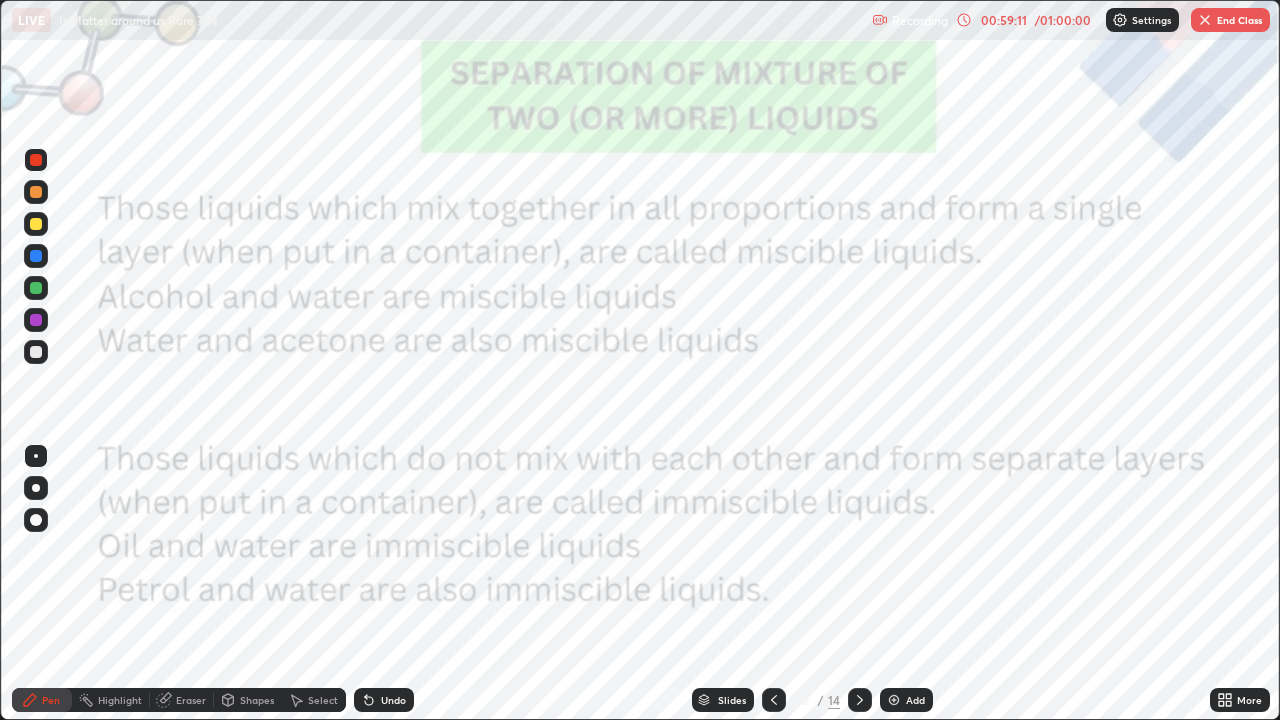 click 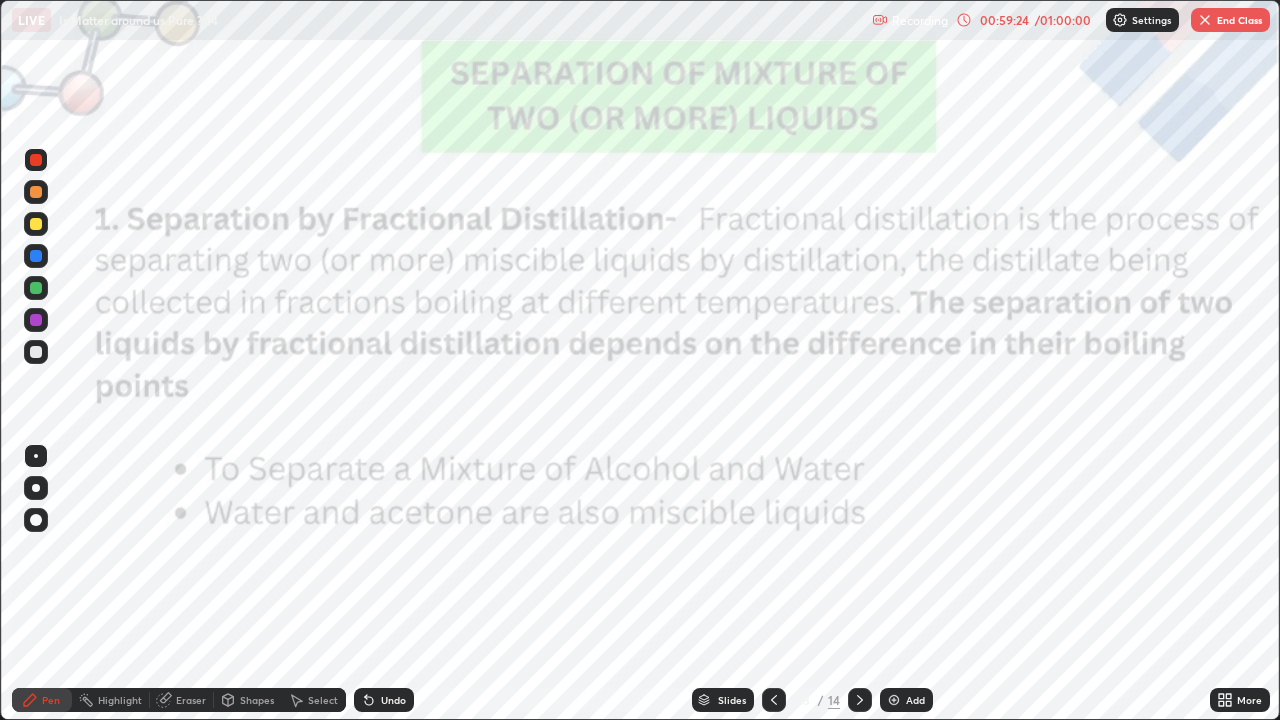 click 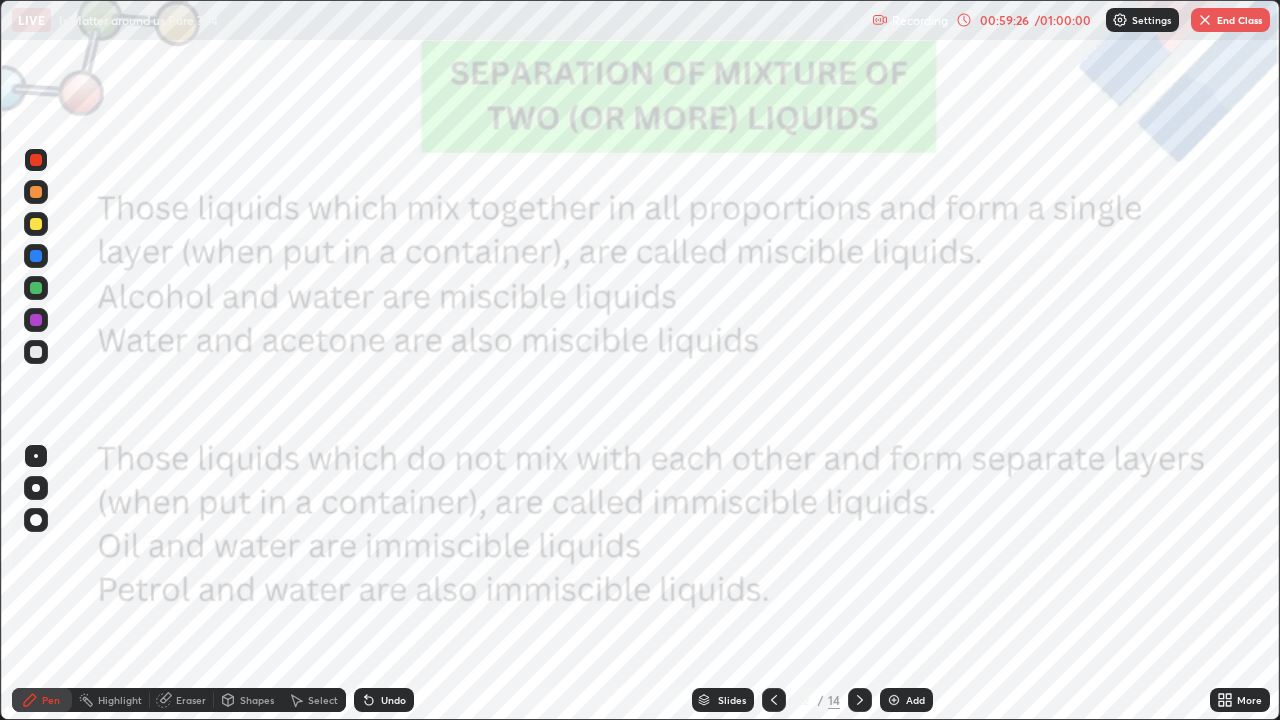 click 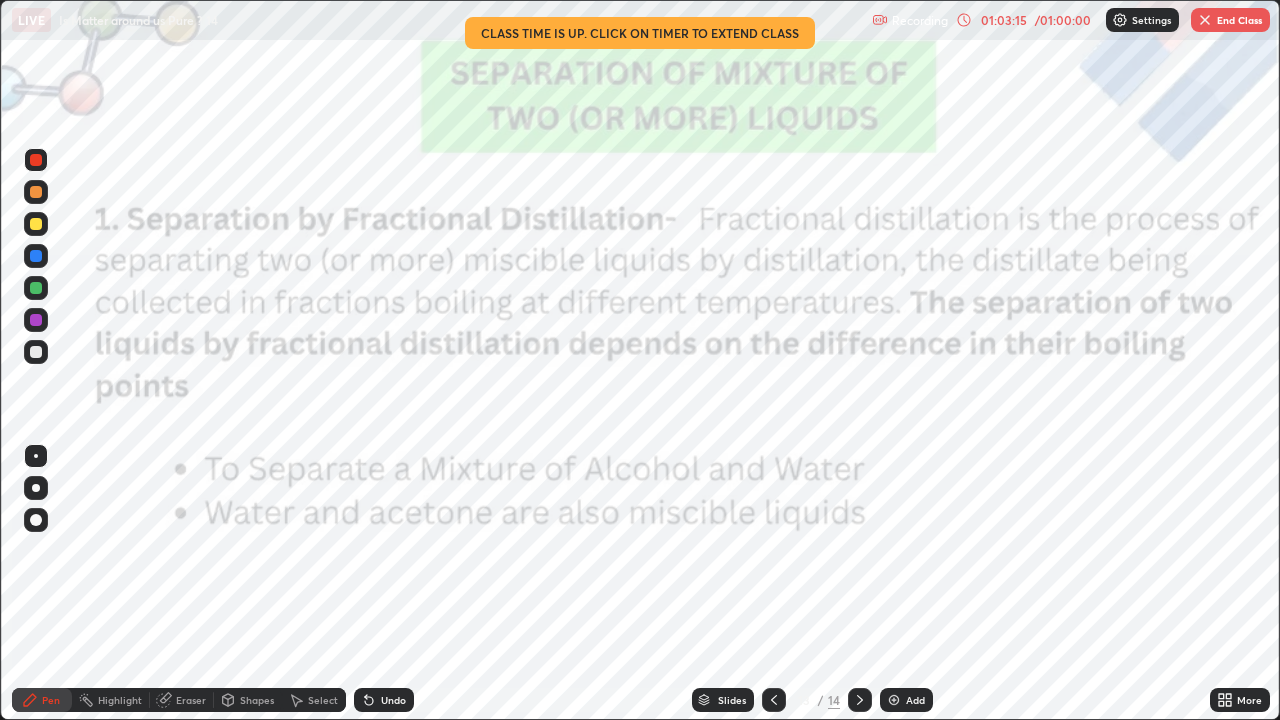 click 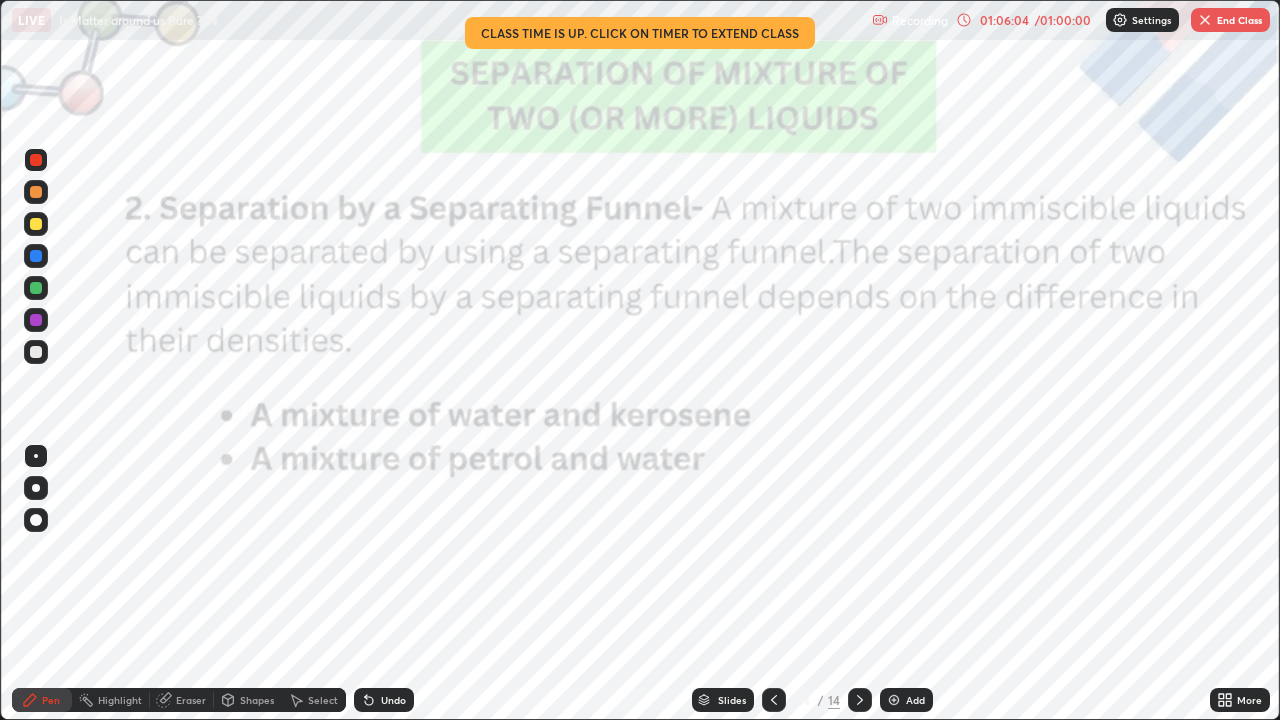 click on "End Class" at bounding box center [1230, 20] 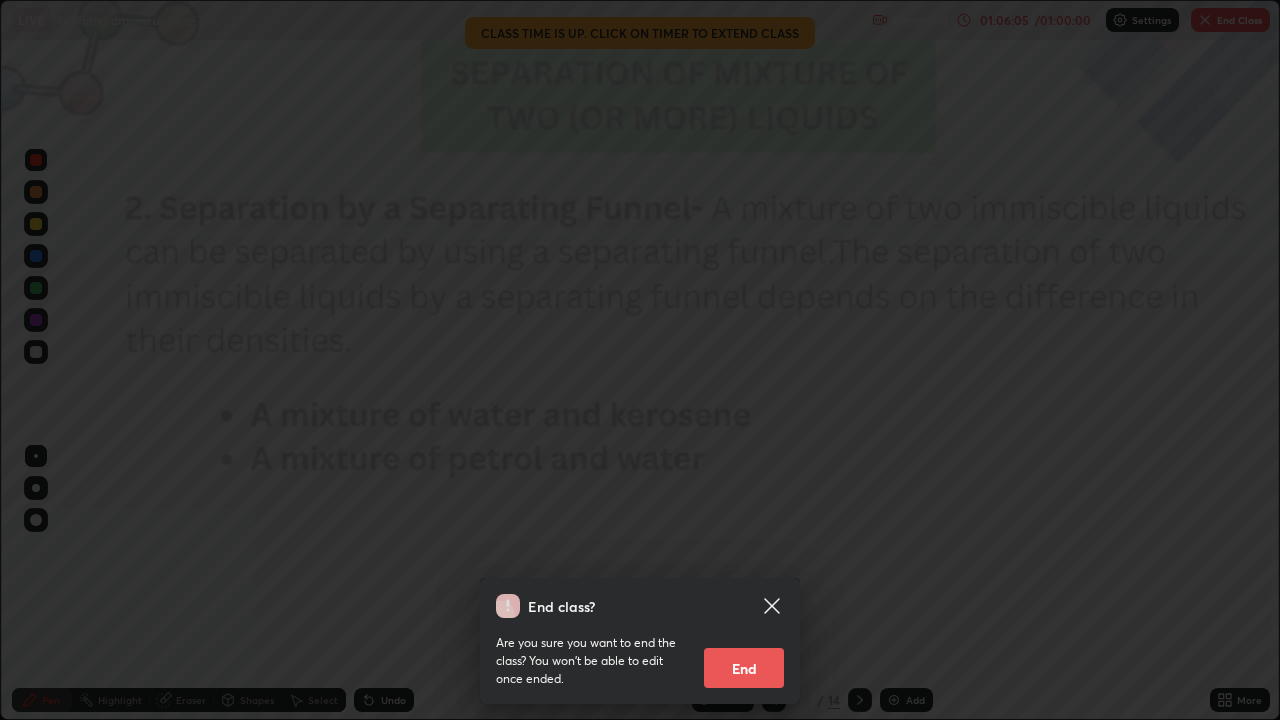 click on "End" at bounding box center (744, 668) 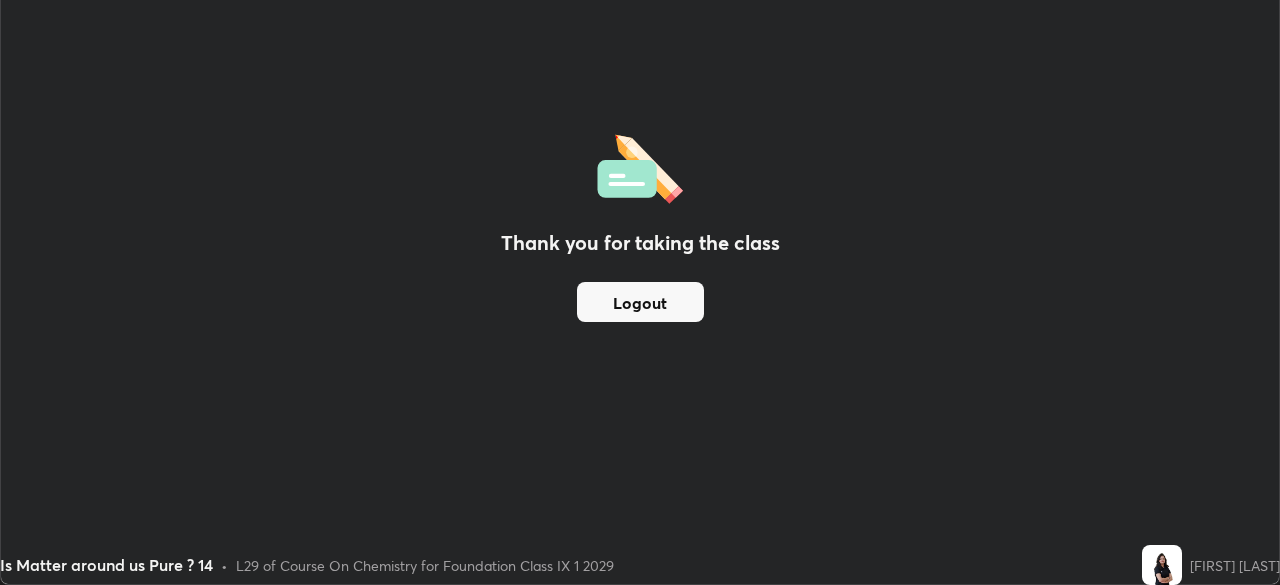 scroll, scrollTop: 585, scrollLeft: 1280, axis: both 